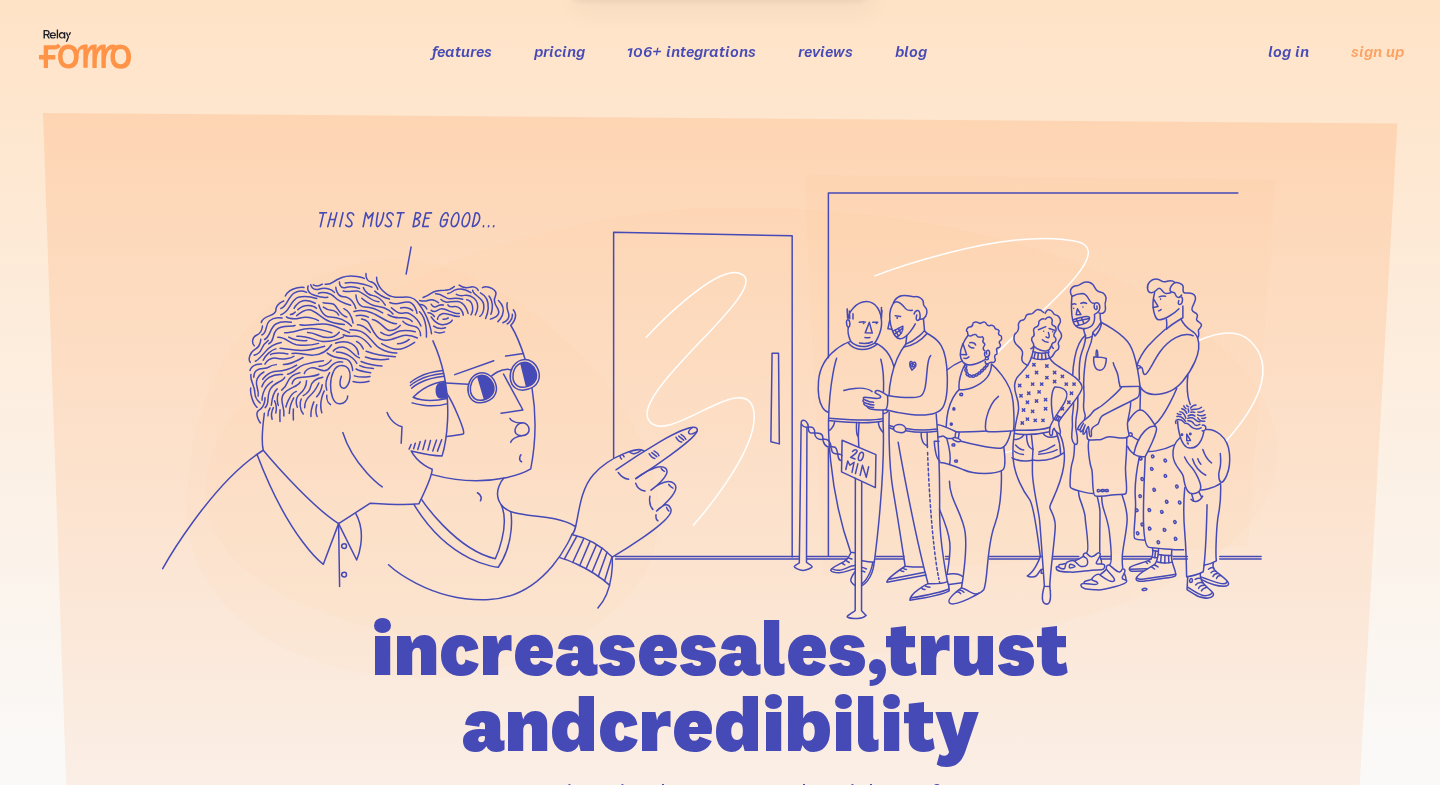 scroll, scrollTop: 0, scrollLeft: 0, axis: both 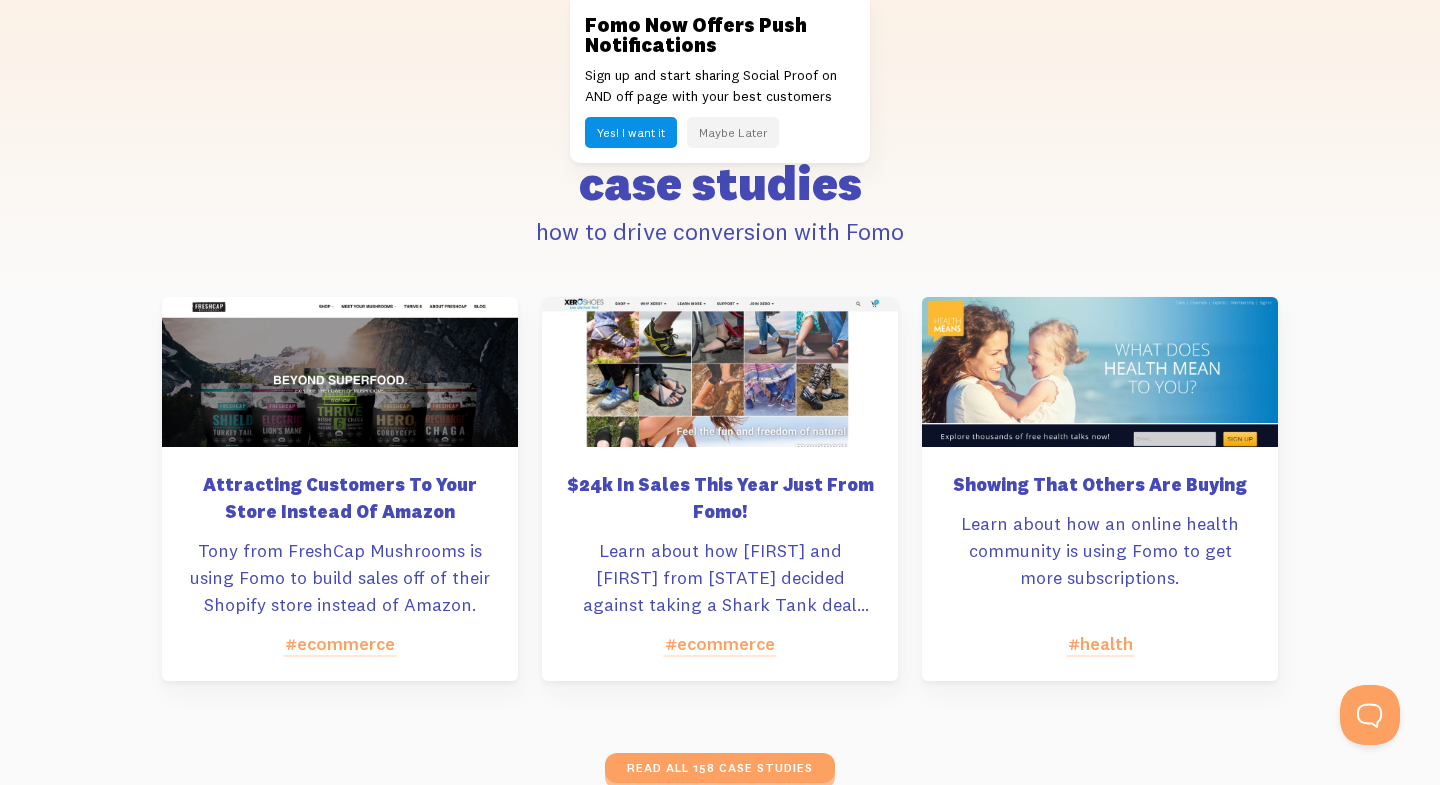 click on "Attracting Customers To Your Store Instead Of Amazon" at bounding box center (340, 498) 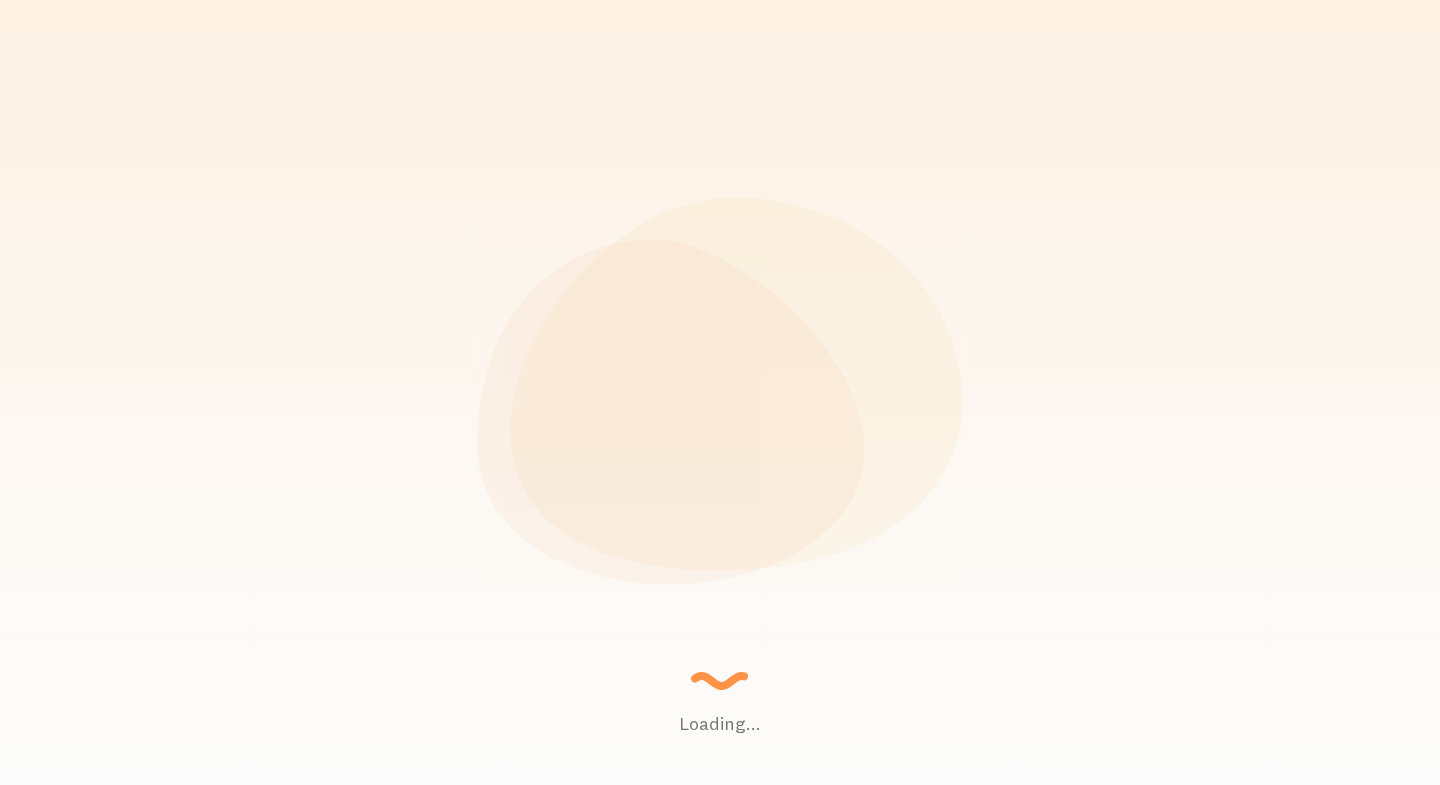 scroll, scrollTop: 0, scrollLeft: 0, axis: both 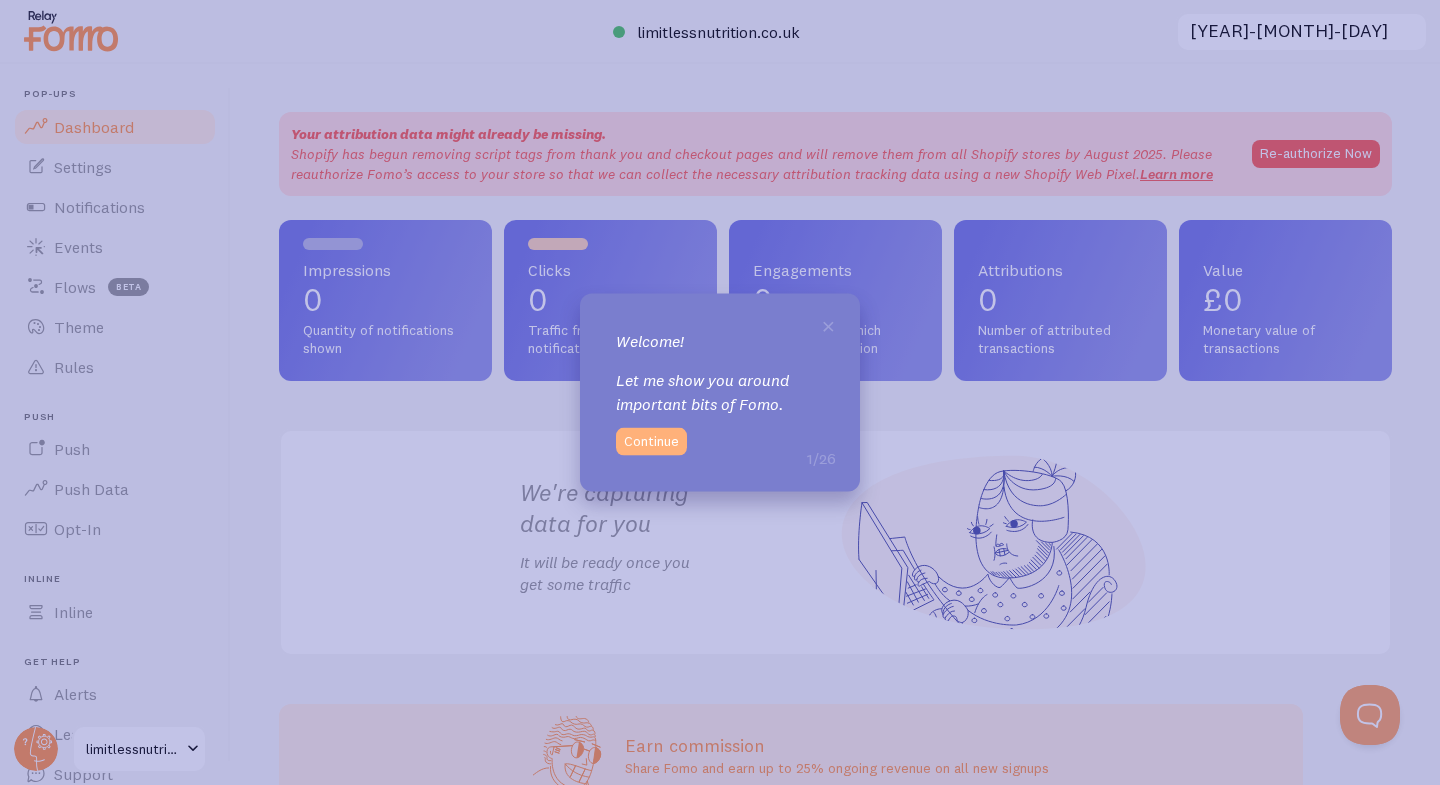 click on "Continue" at bounding box center [651, 442] 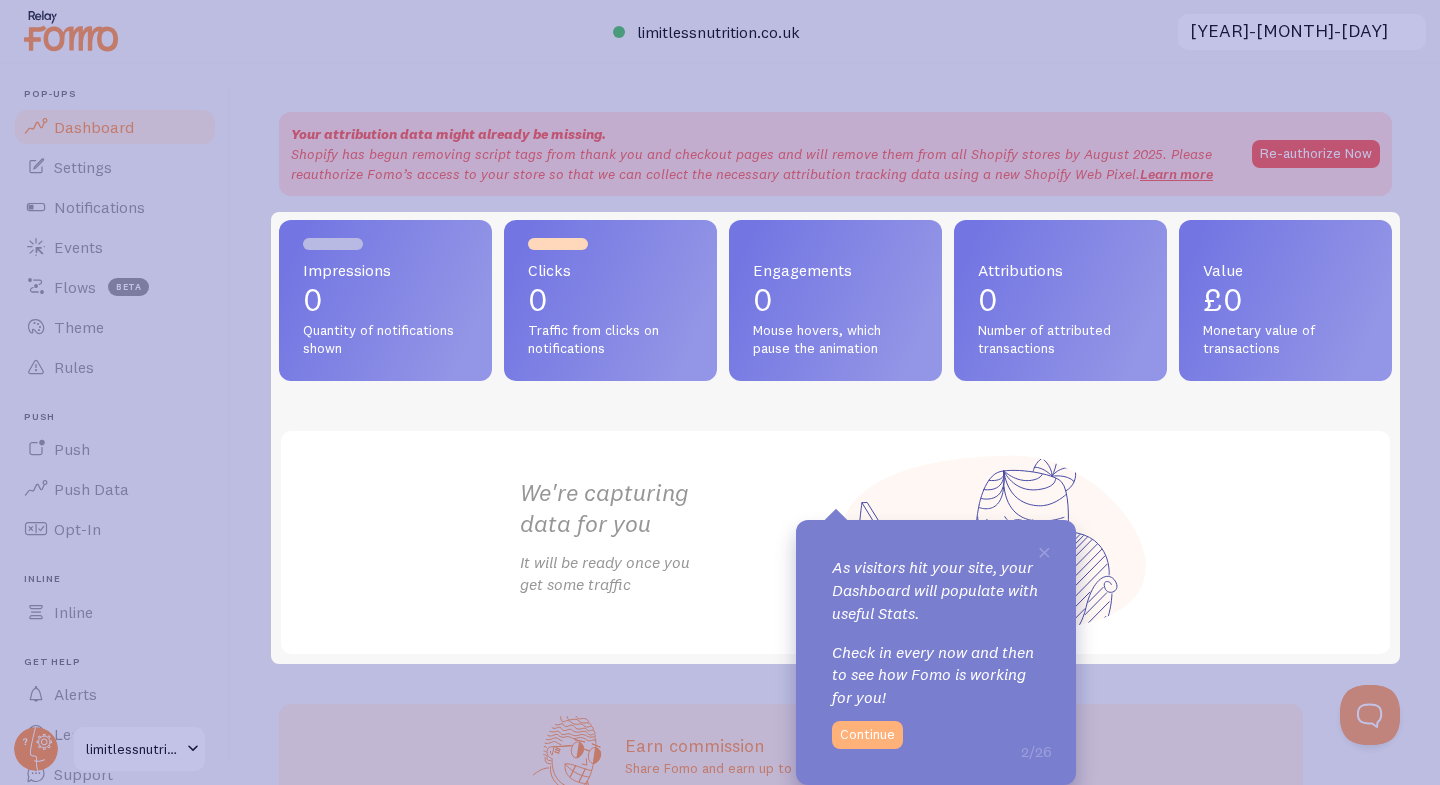 click on "Continue" at bounding box center (867, 735) 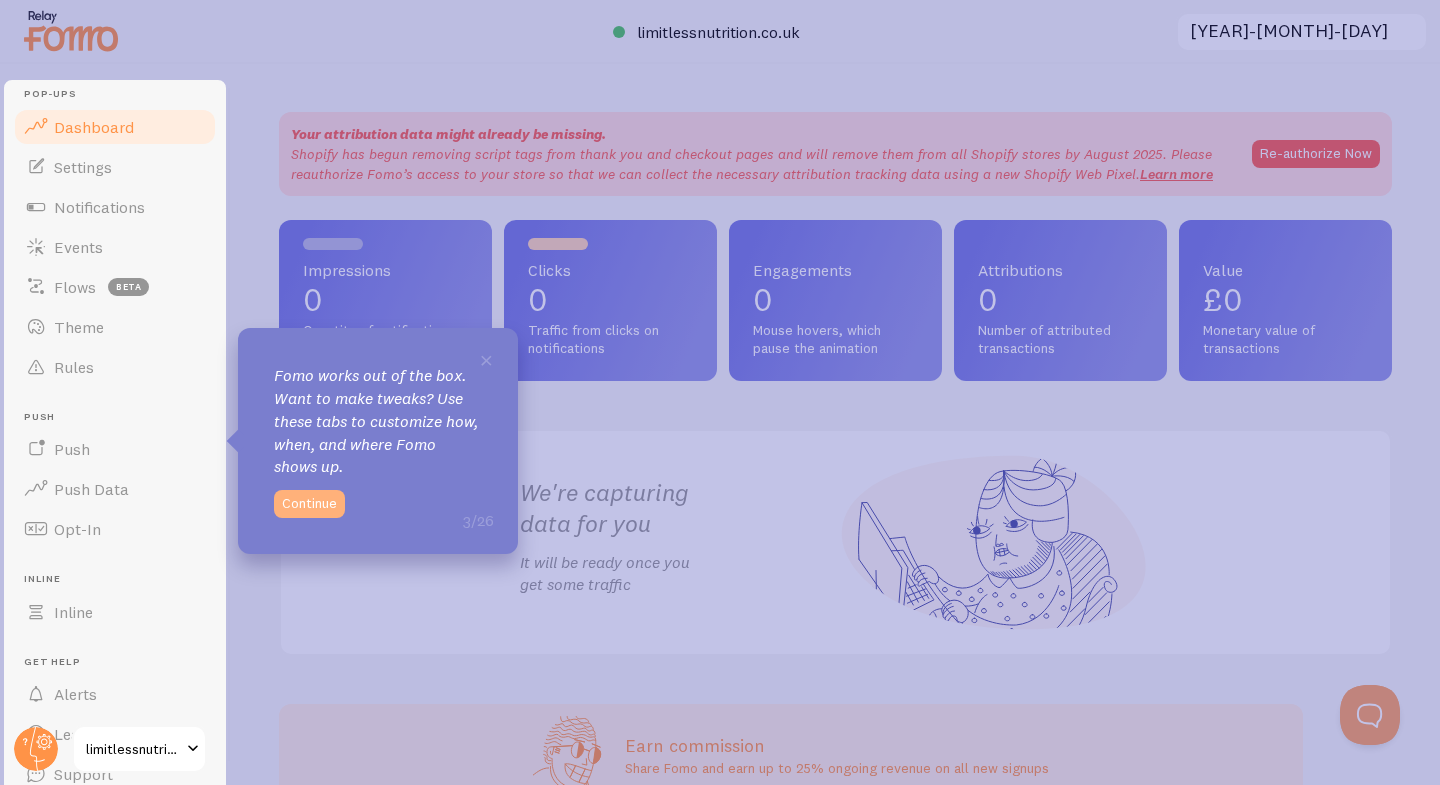 click on "Continue" at bounding box center [309, 504] 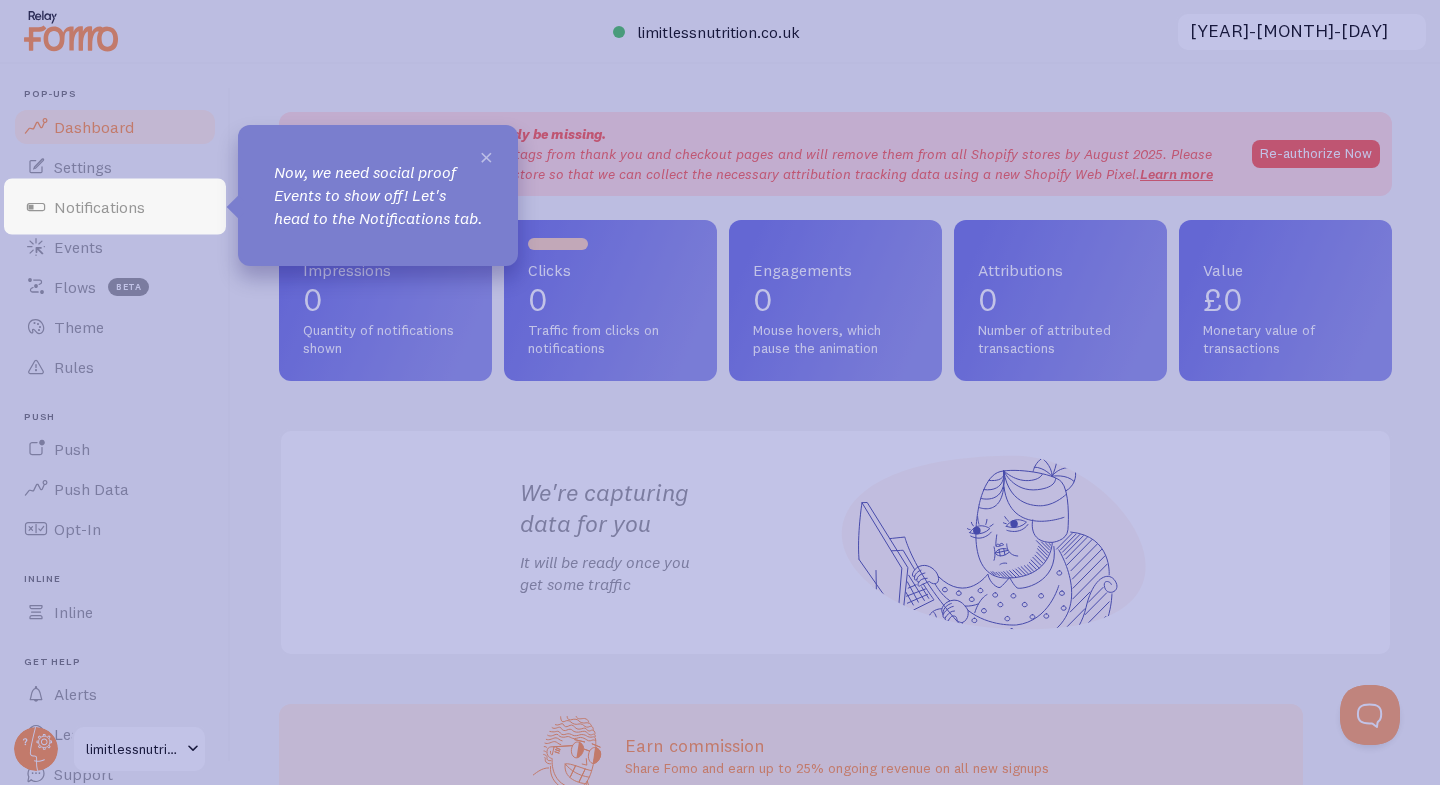 click on "×" at bounding box center [486, 156] 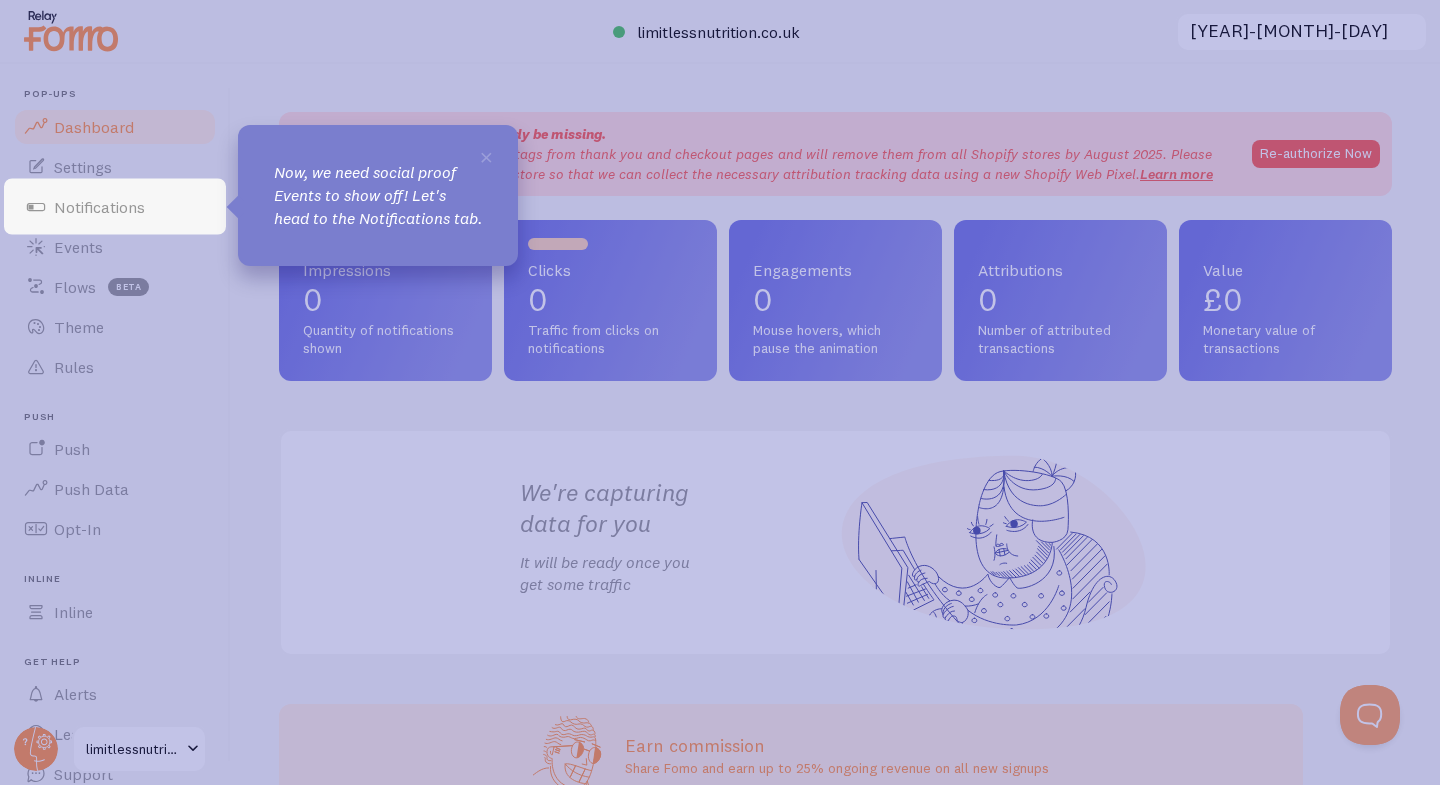 click on "Now, we need social proof Events to show off! Let's head to the Notifications tab." at bounding box center (378, 195) 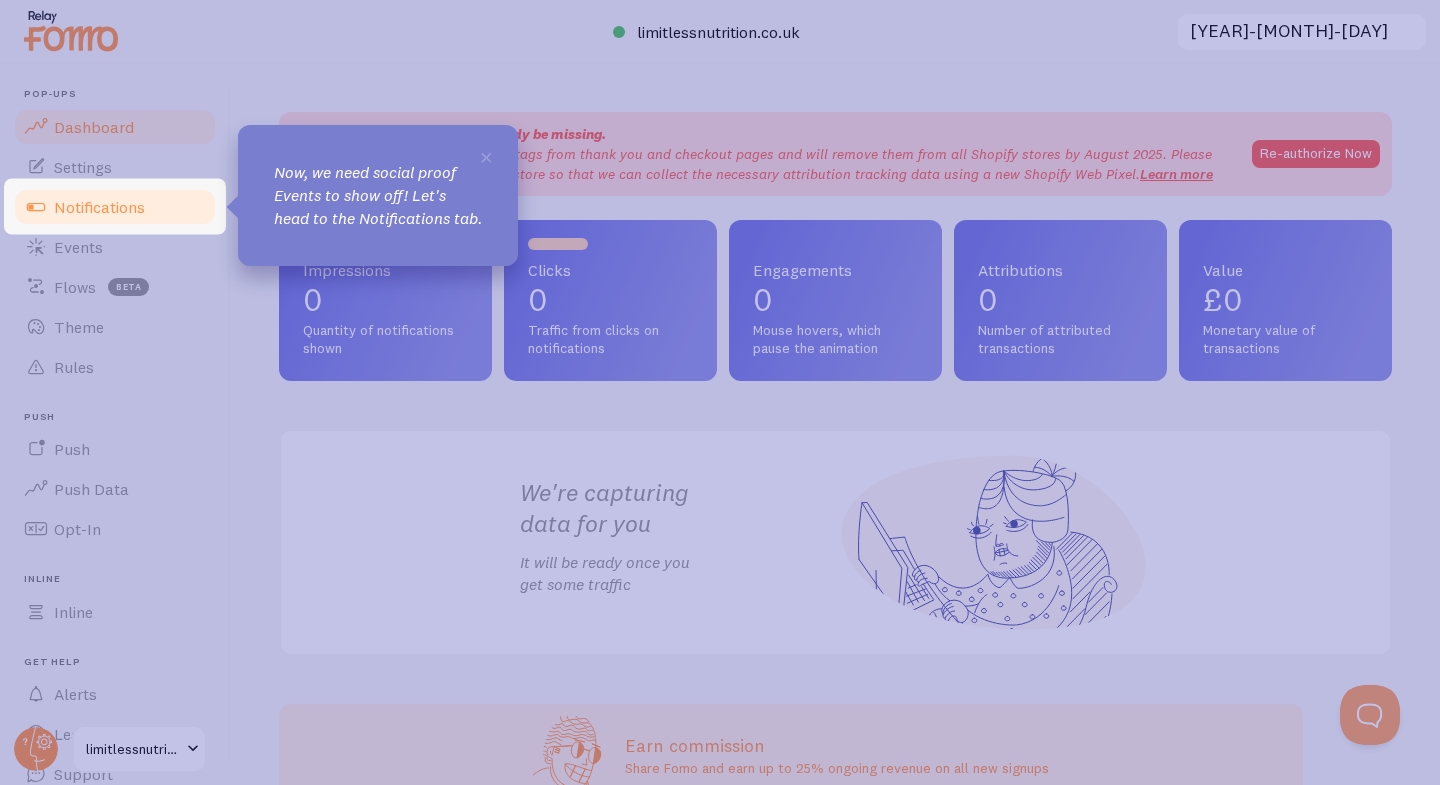 click on "Notifications" at bounding box center [115, 207] 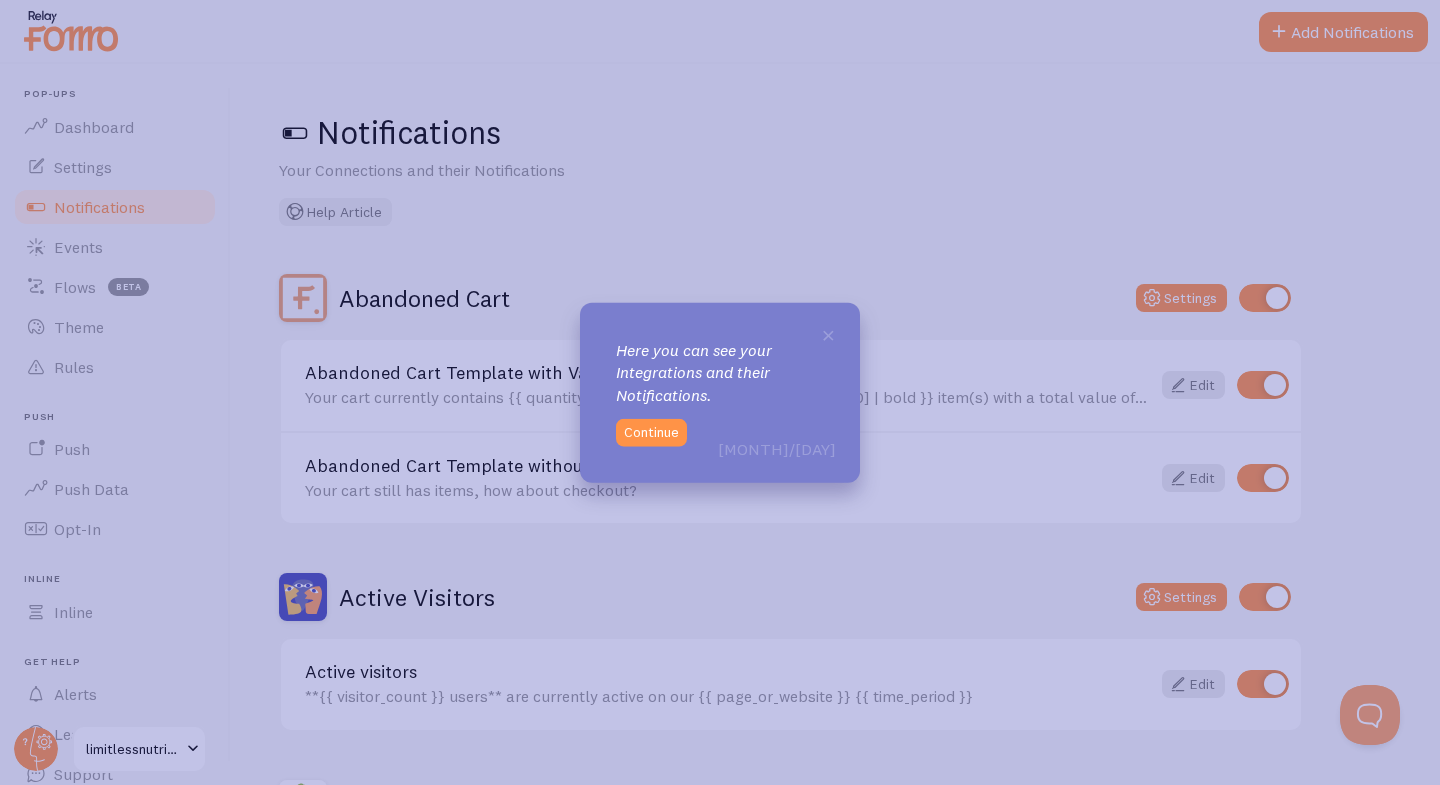 click 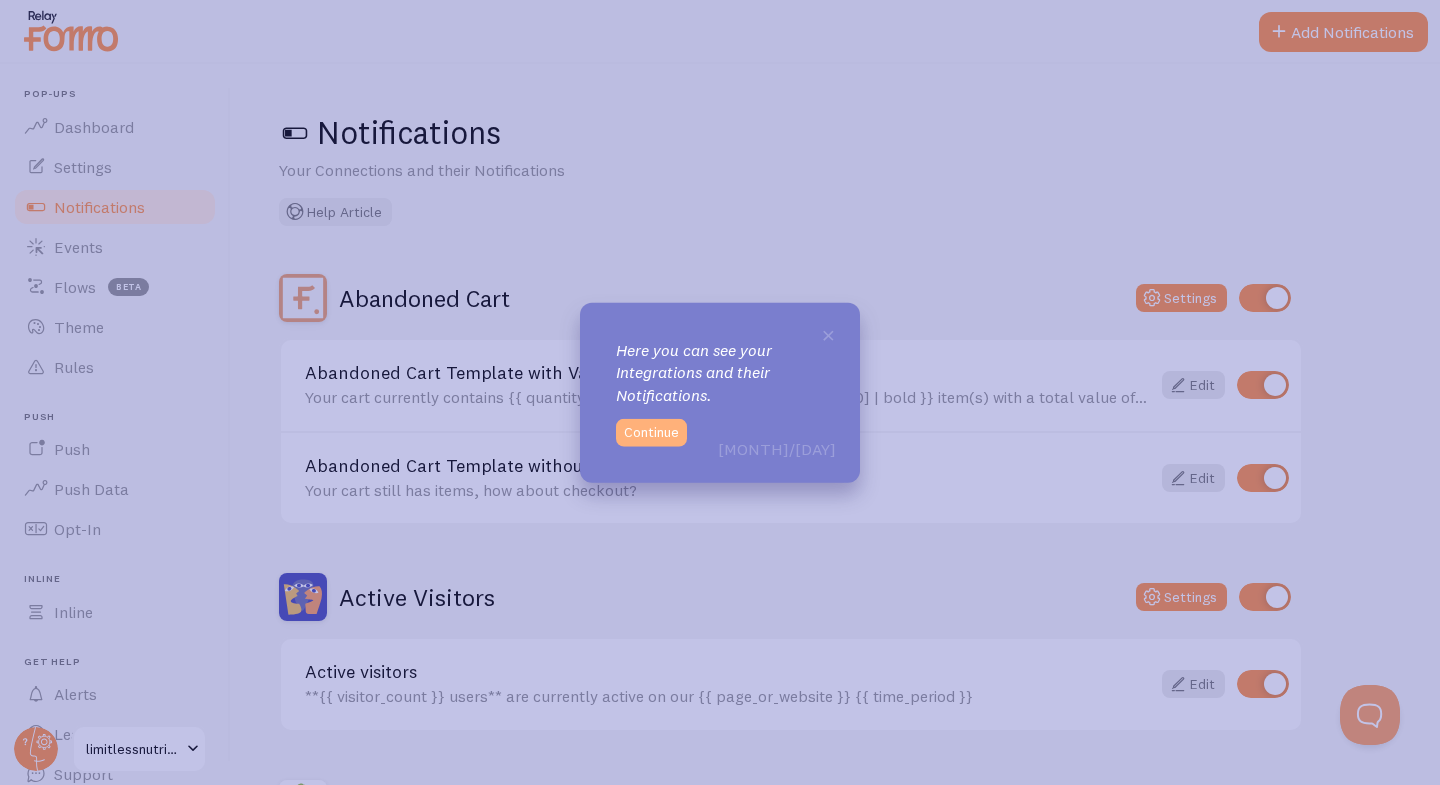 click on "Continue" at bounding box center [651, 433] 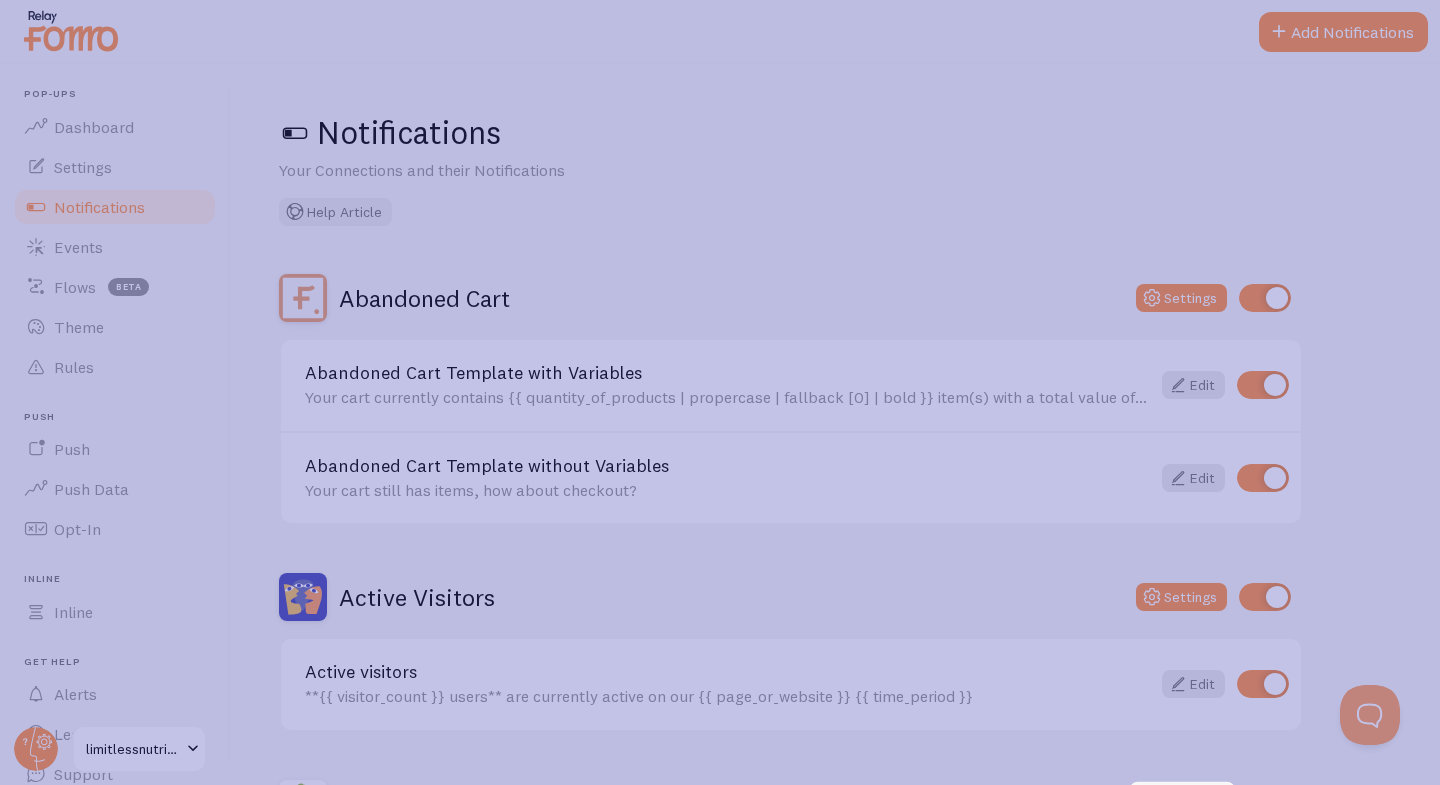 click 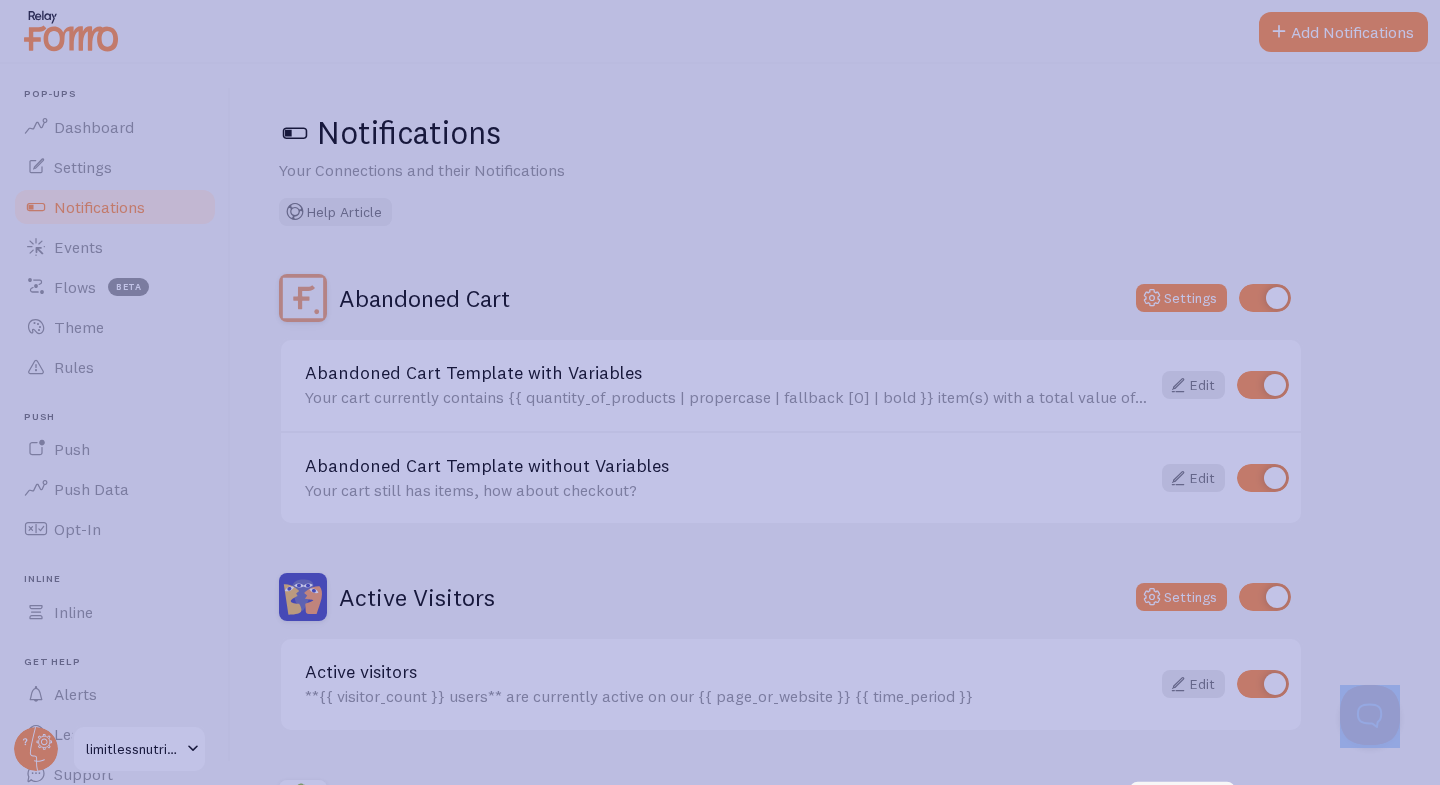 click 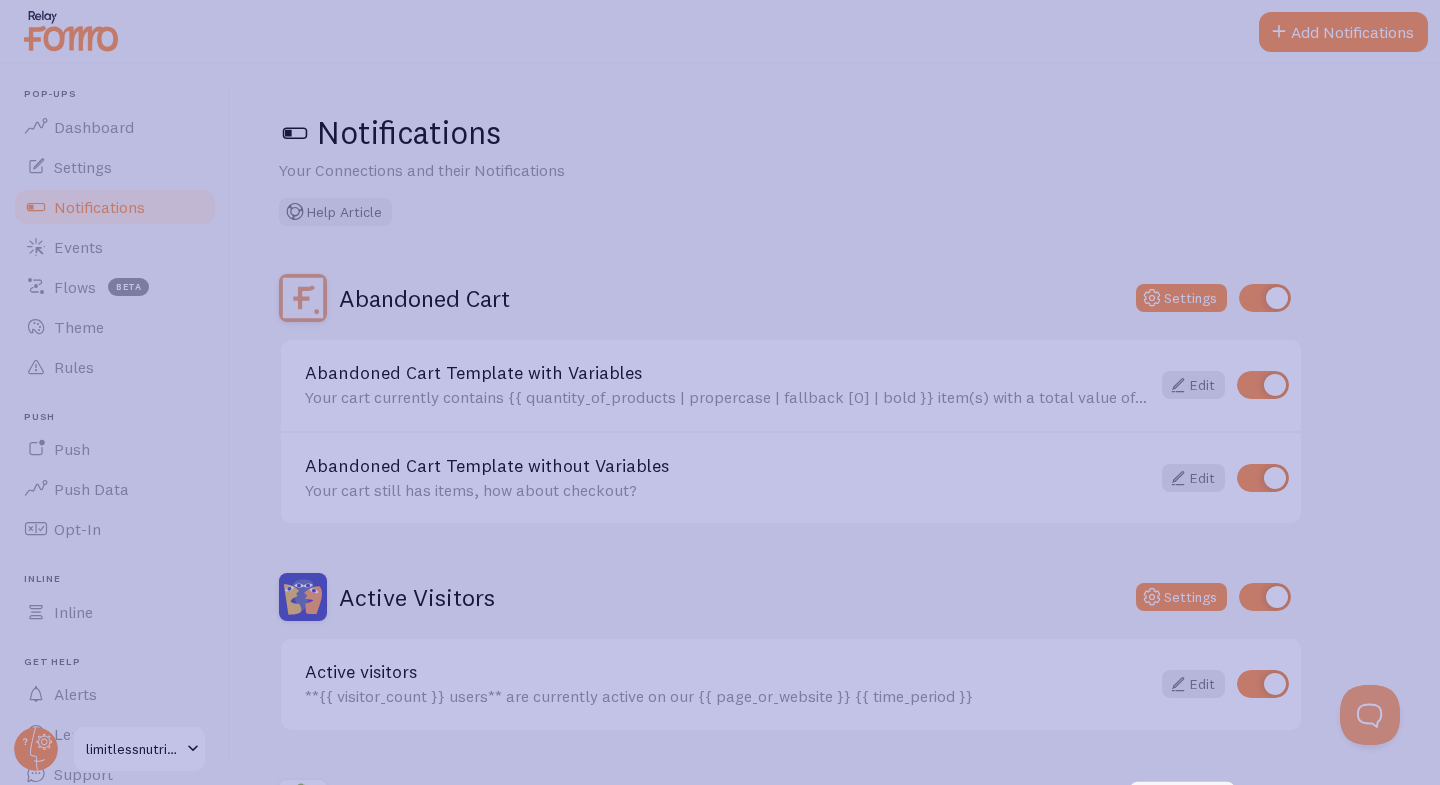 click 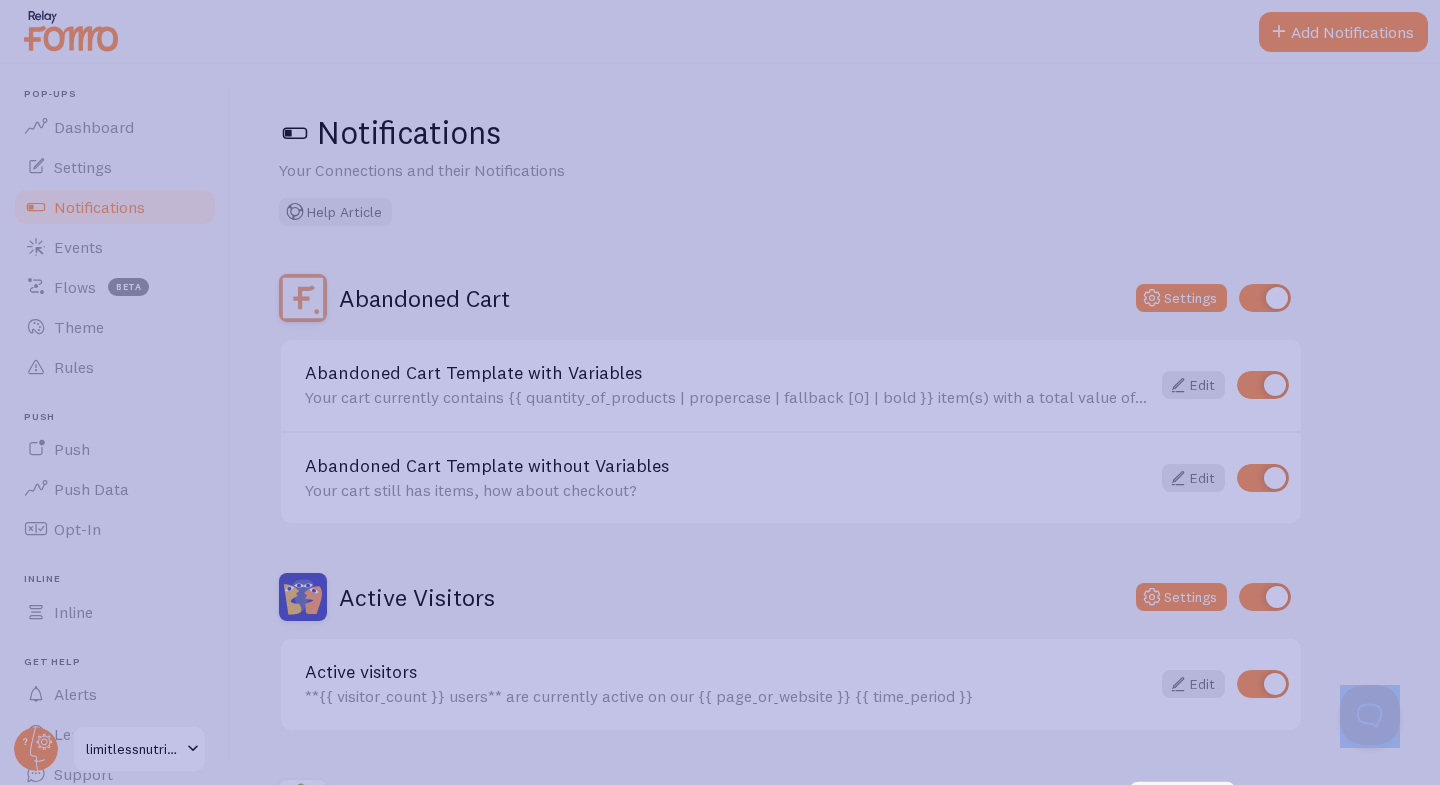 click 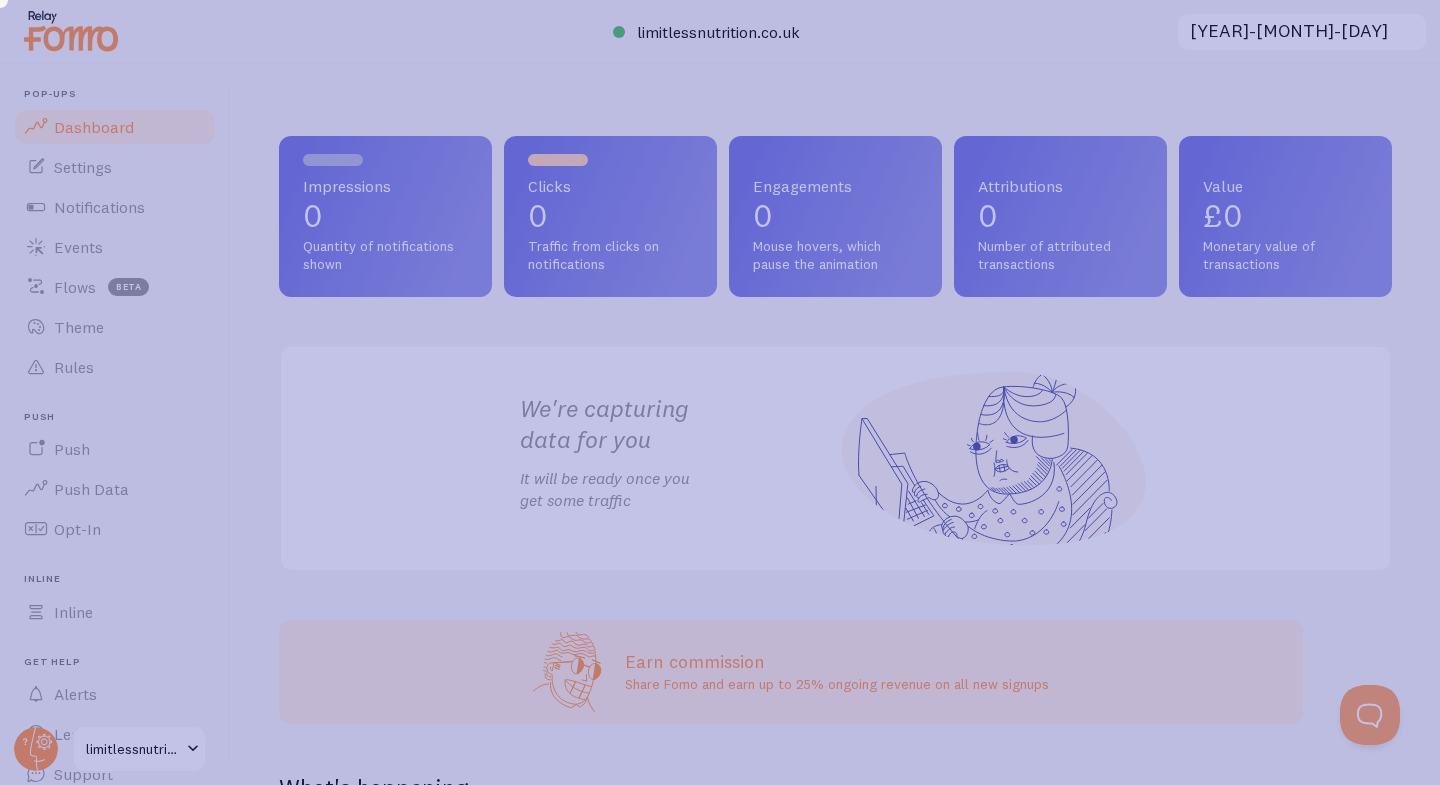 click 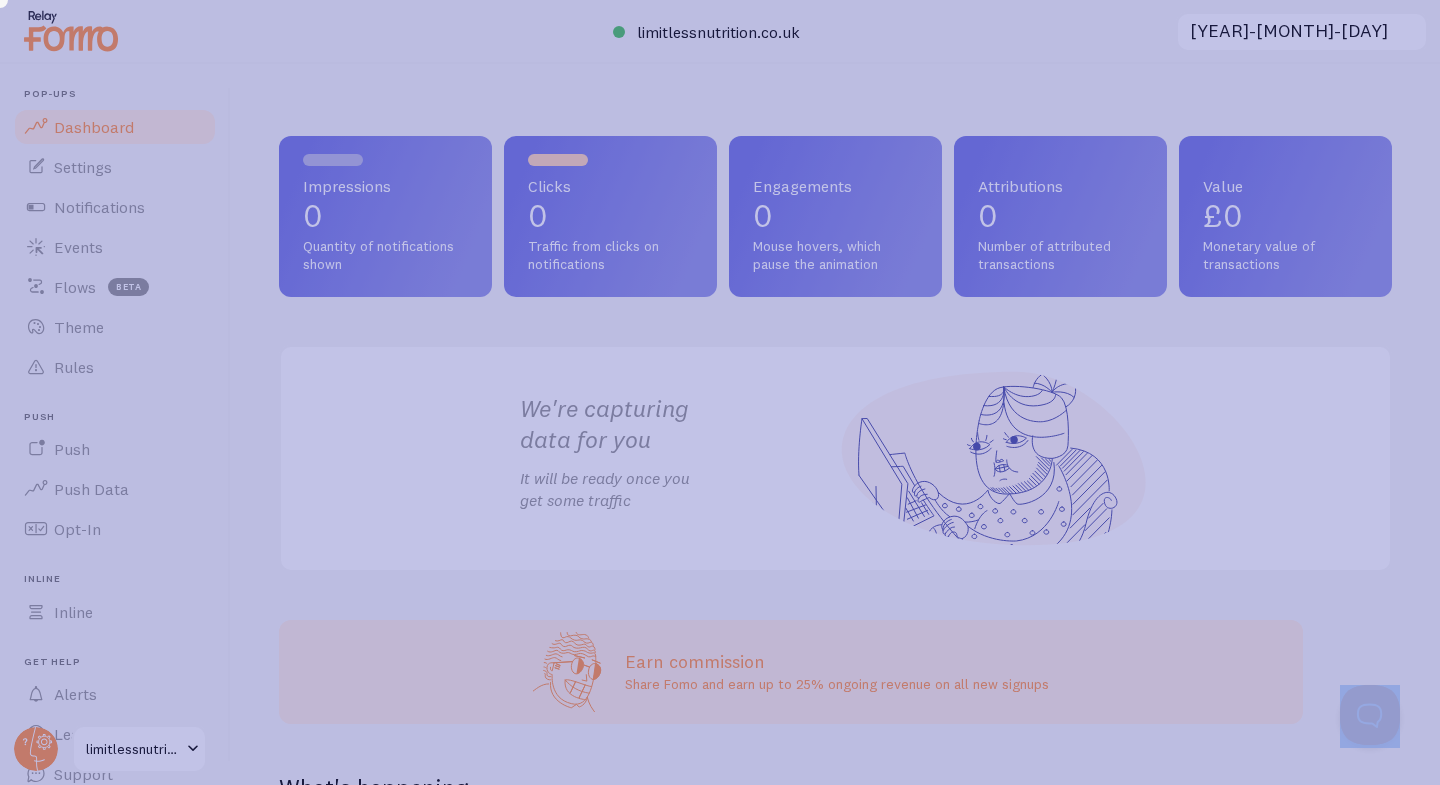 click 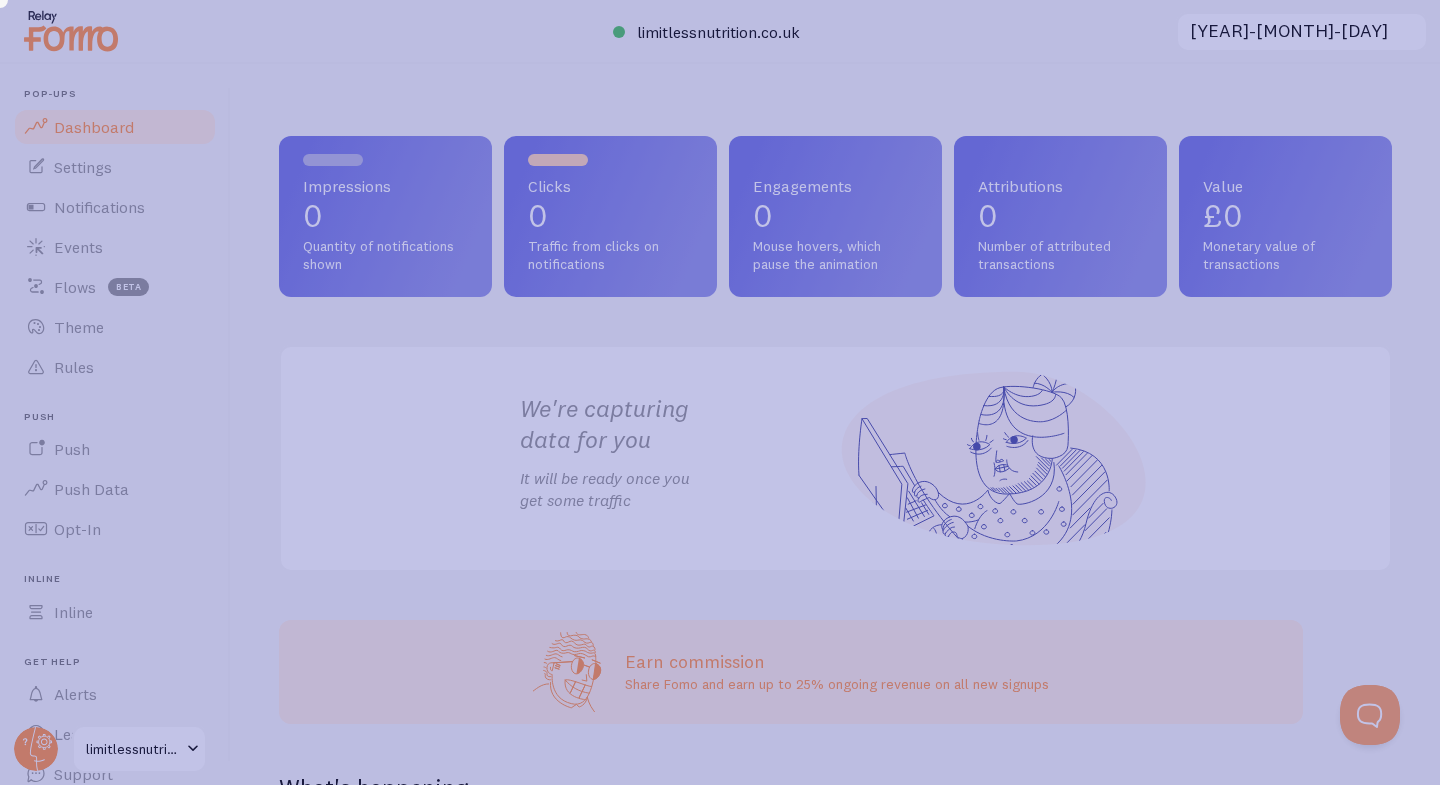 click 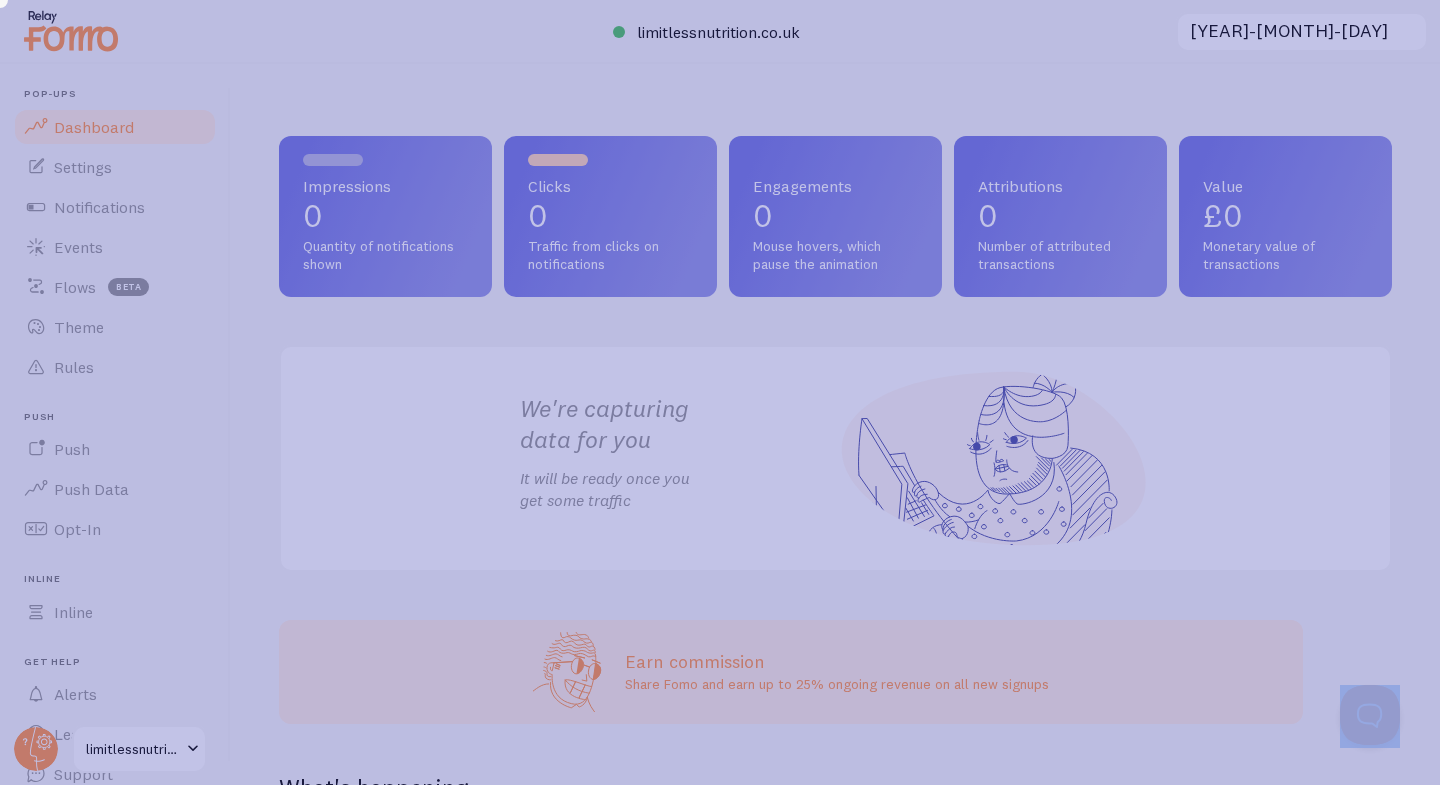 click 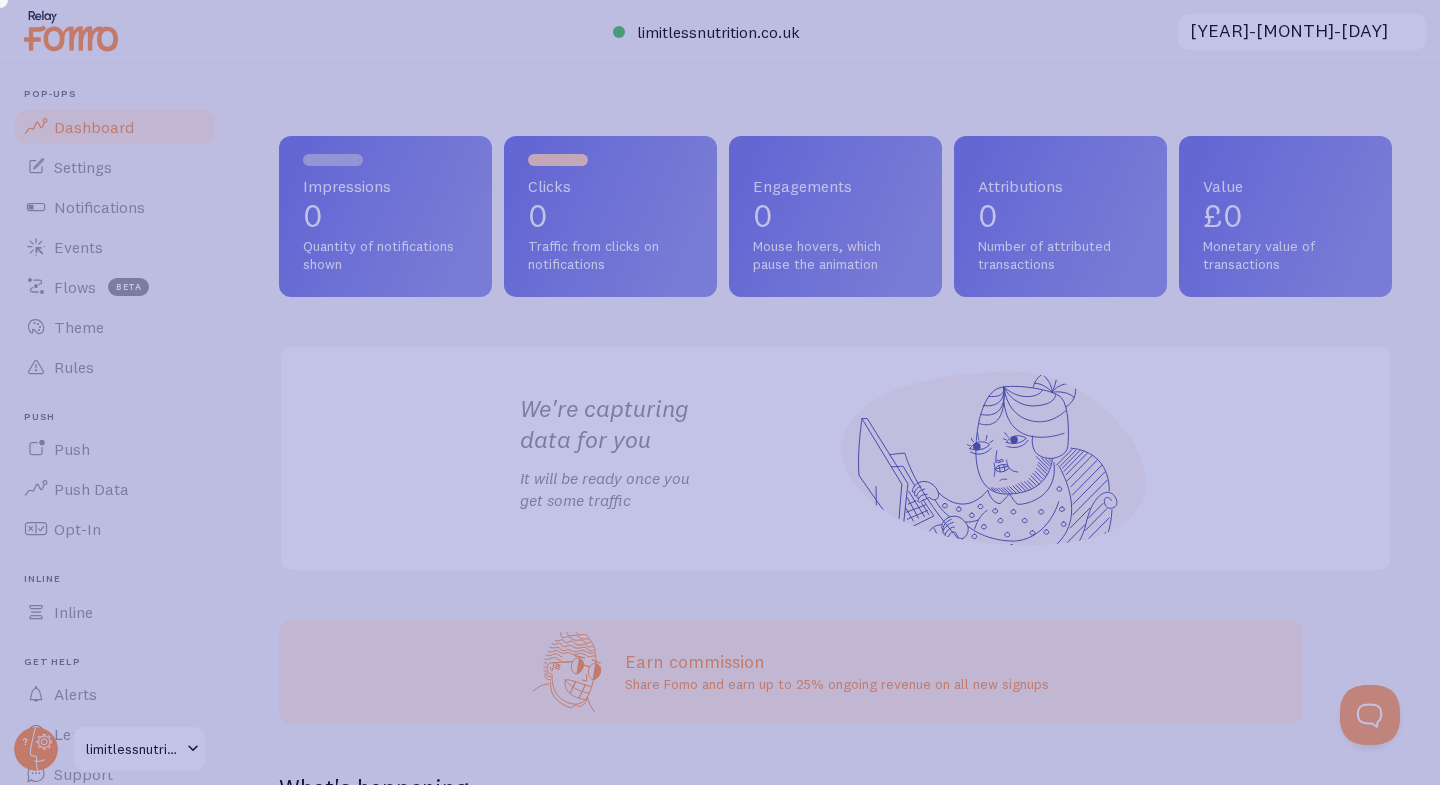 click 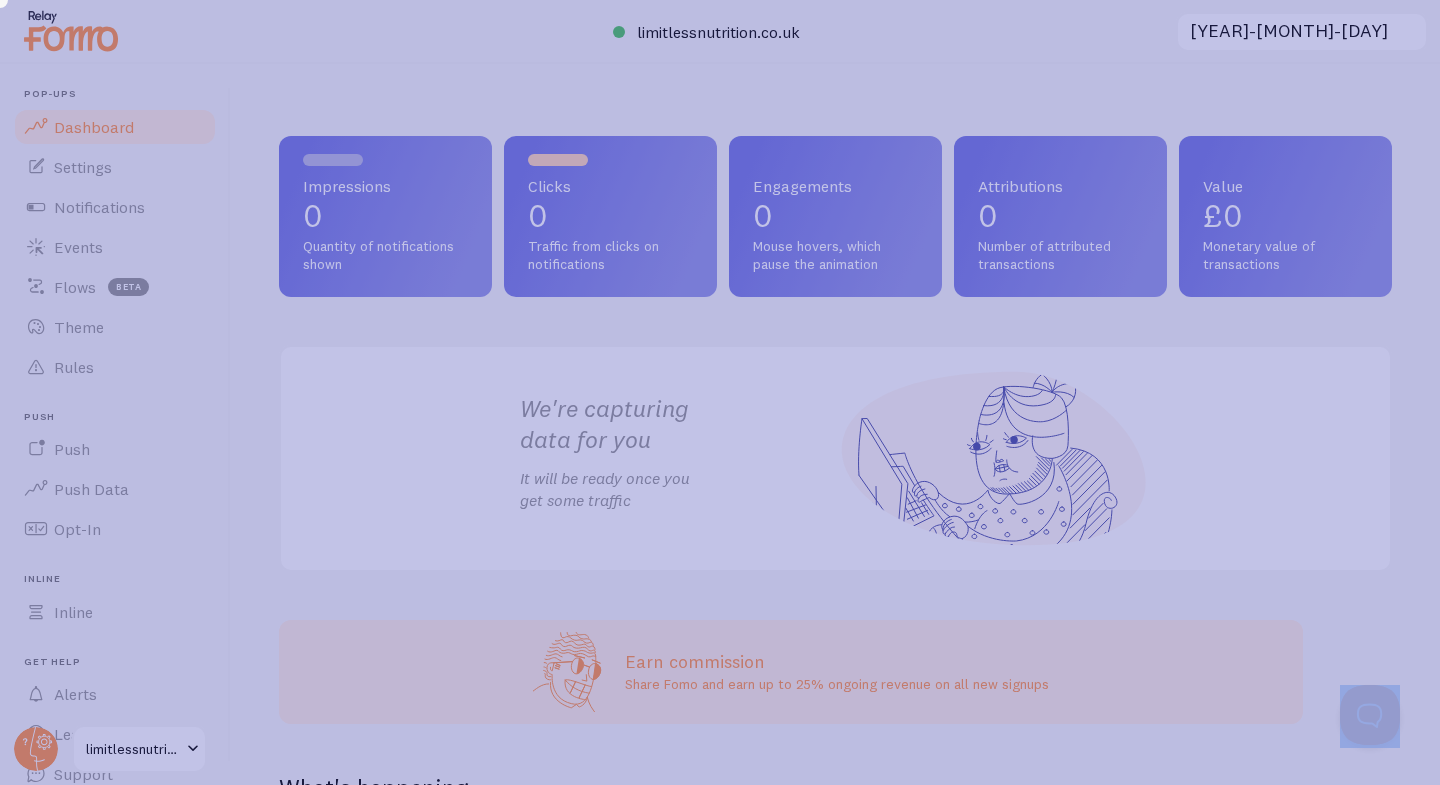 click 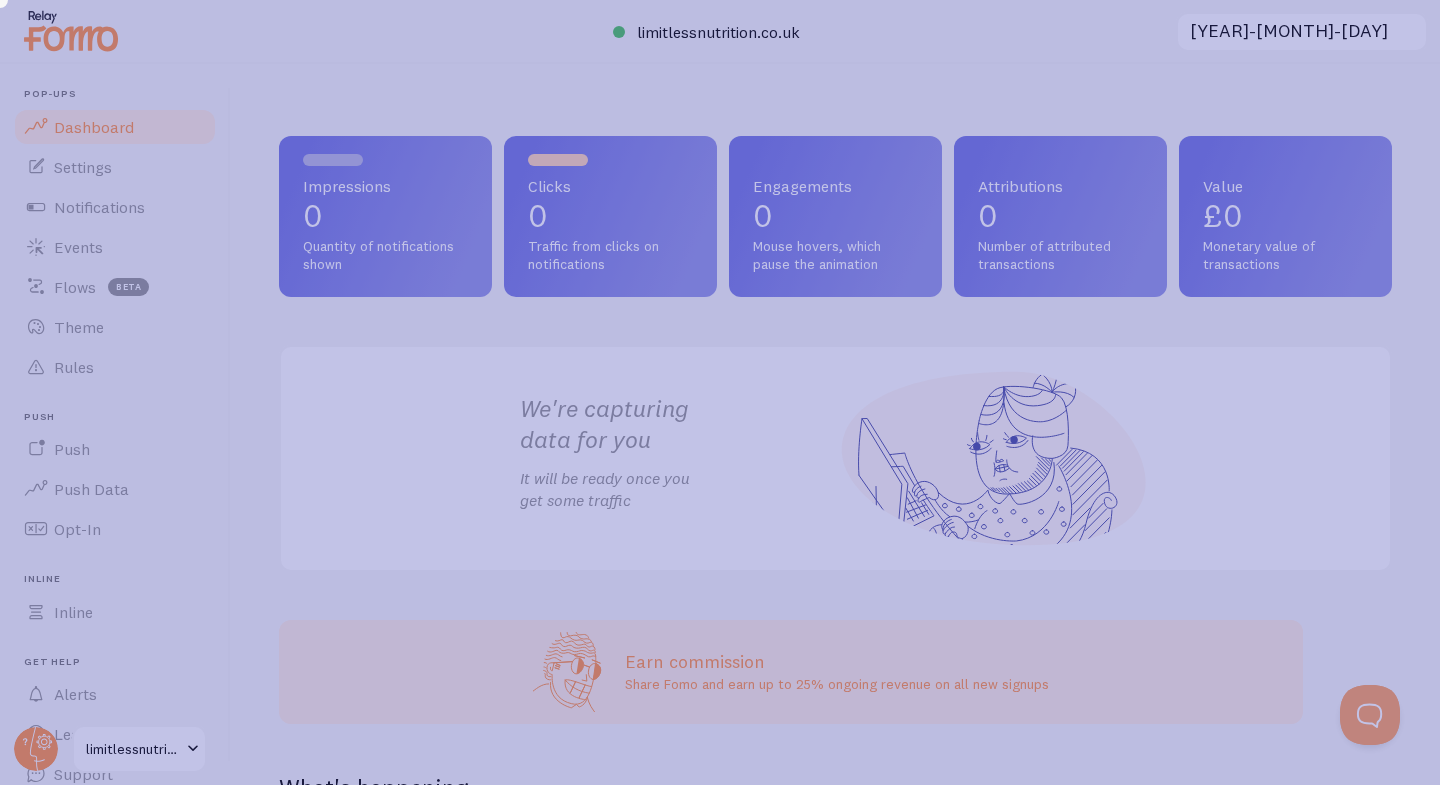 click 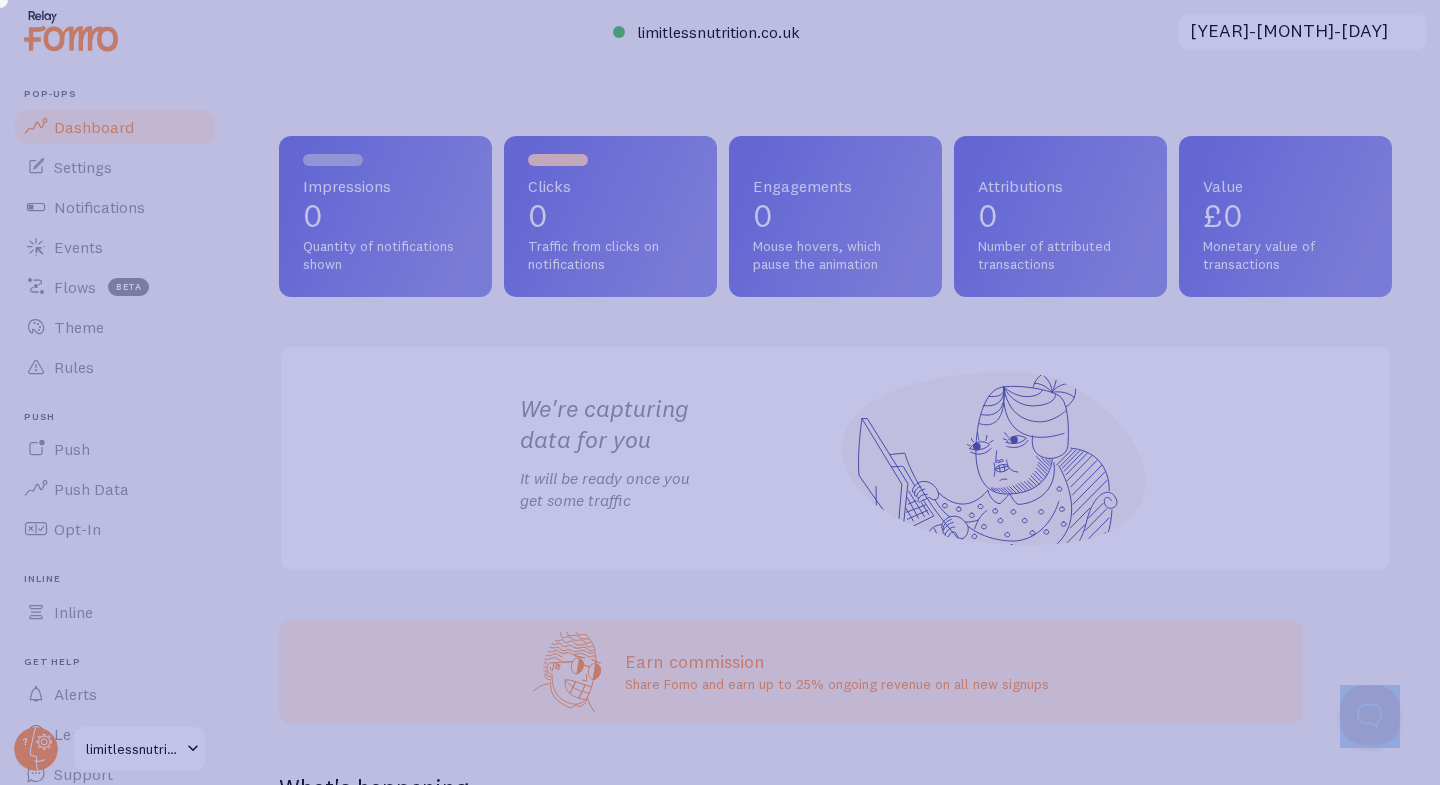 click 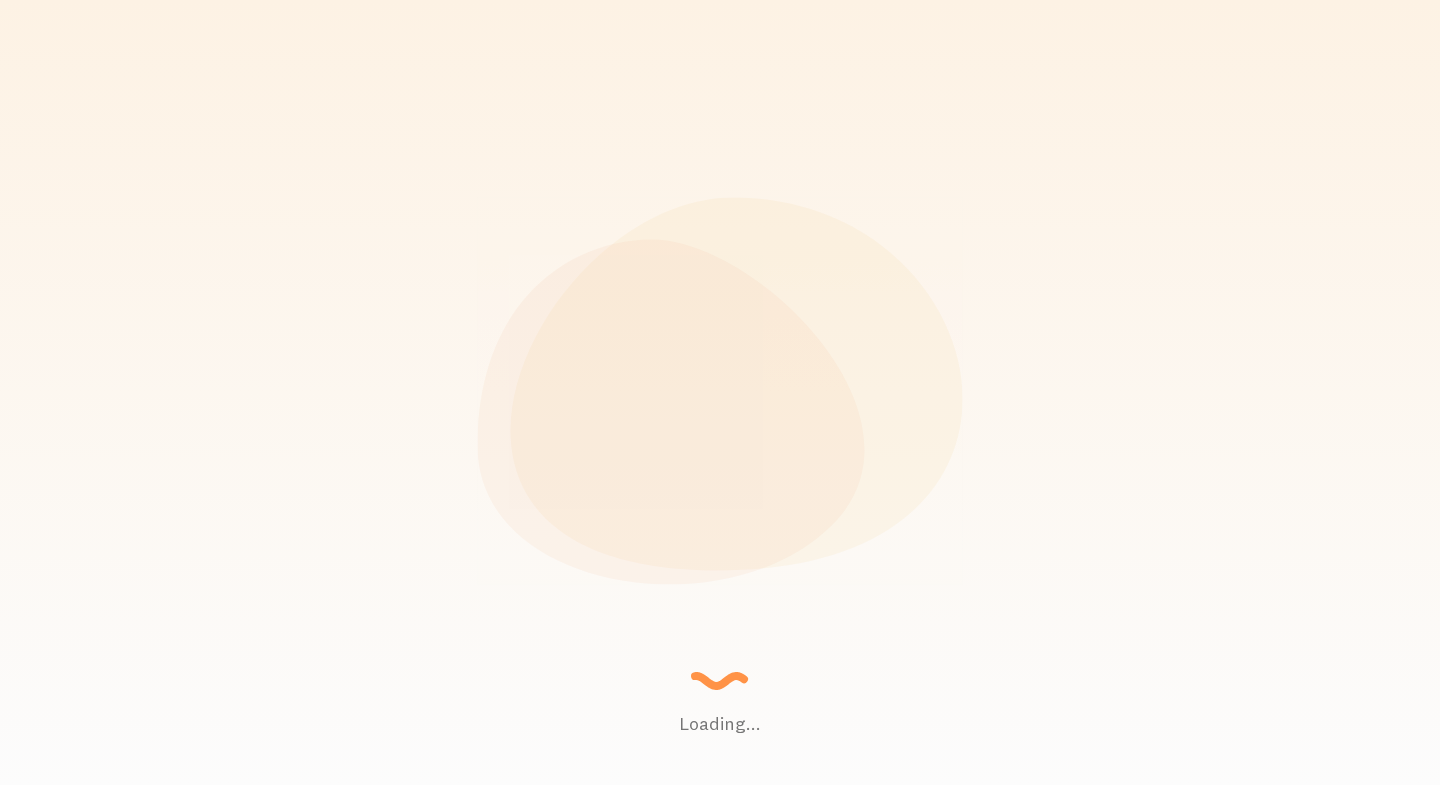 scroll, scrollTop: 0, scrollLeft: 0, axis: both 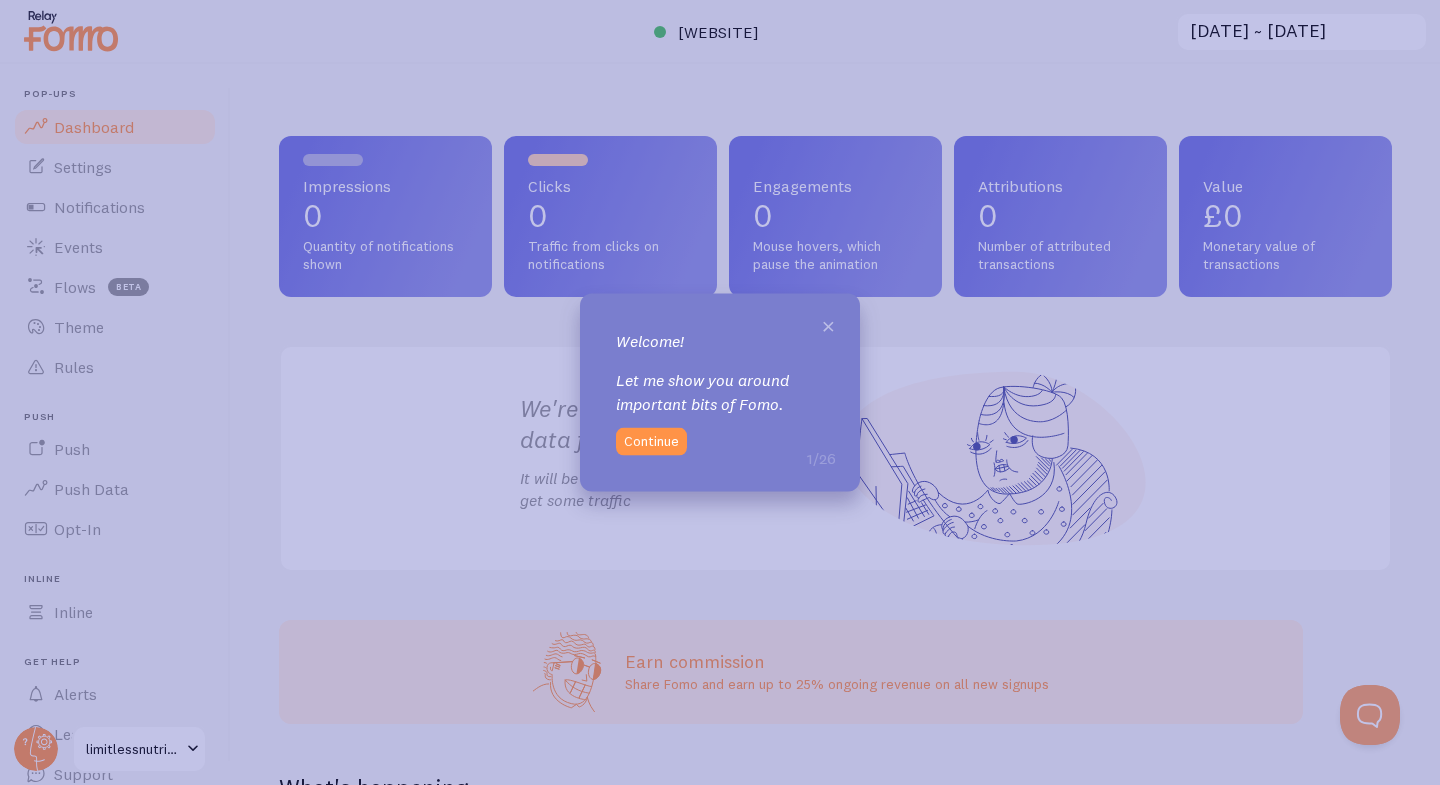 click on "×" at bounding box center (828, 324) 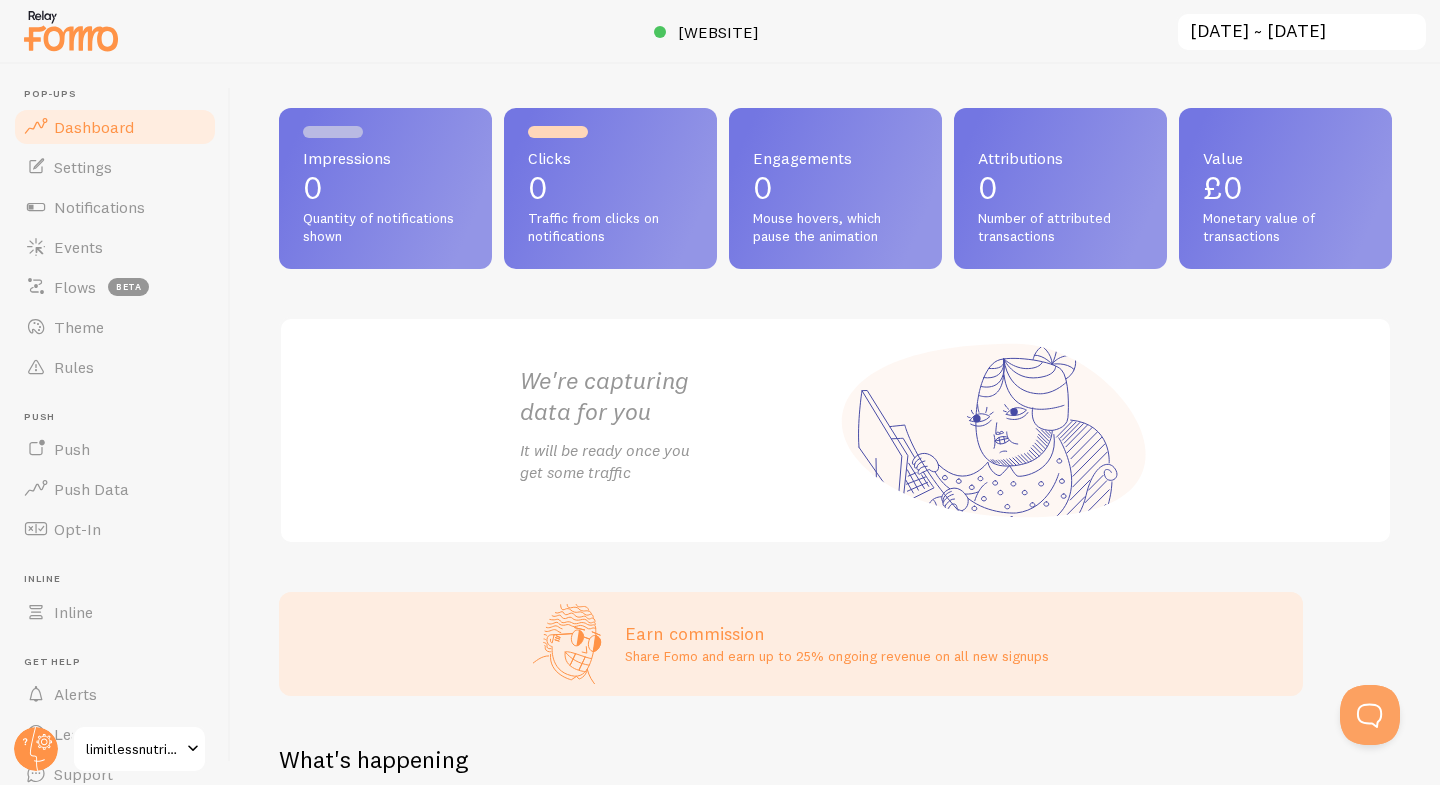 scroll, scrollTop: 0, scrollLeft: 0, axis: both 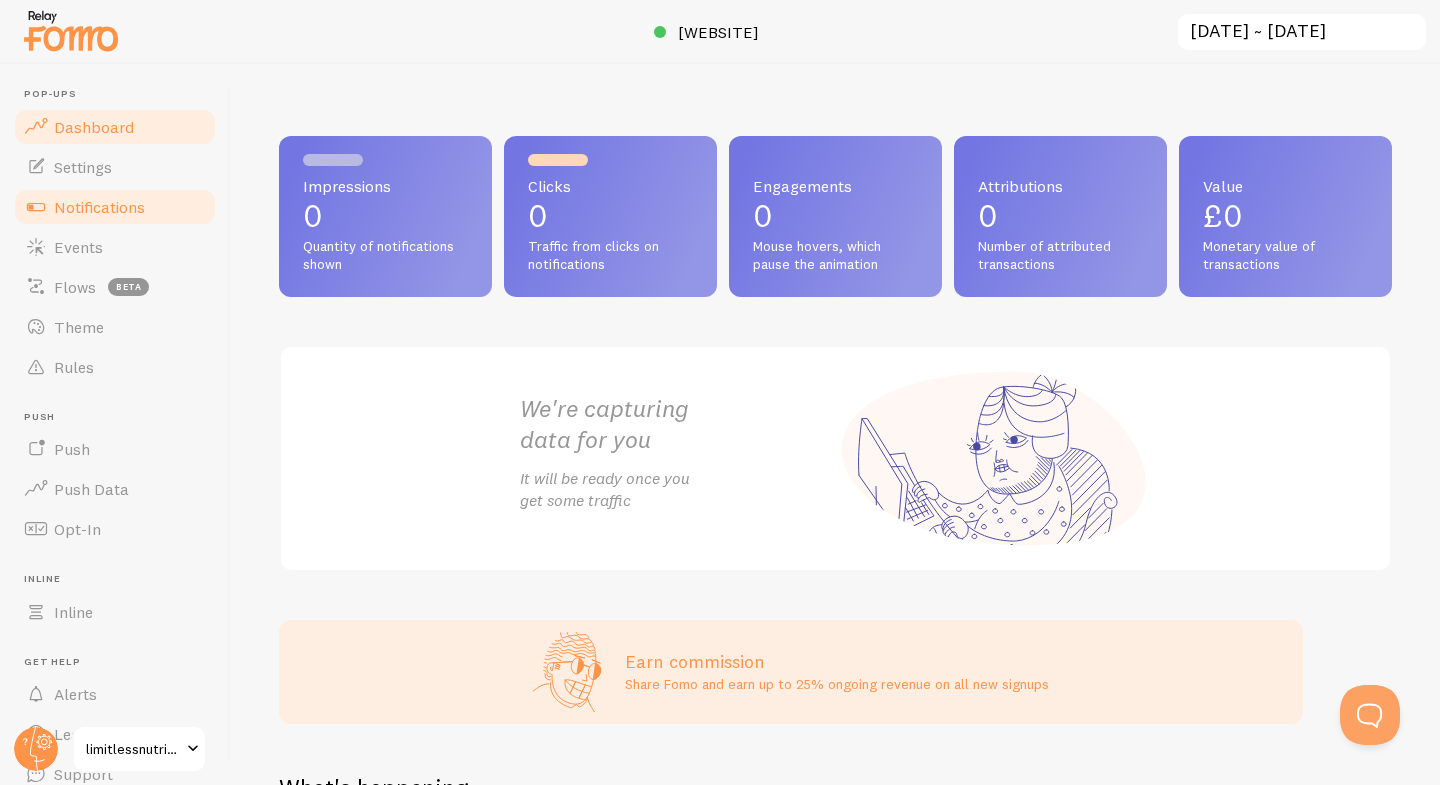 click on "Notifications" at bounding box center (99, 207) 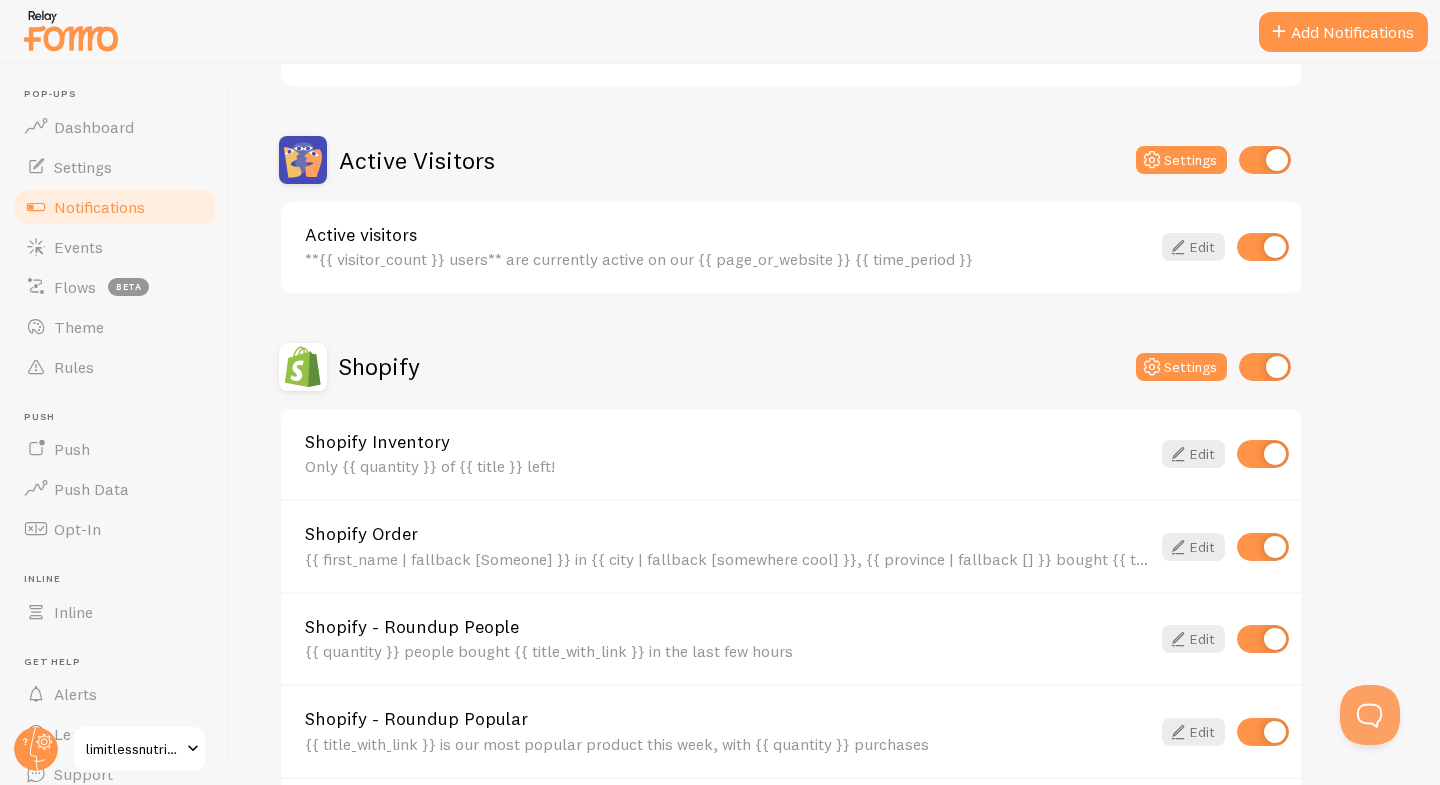 scroll, scrollTop: 435, scrollLeft: 0, axis: vertical 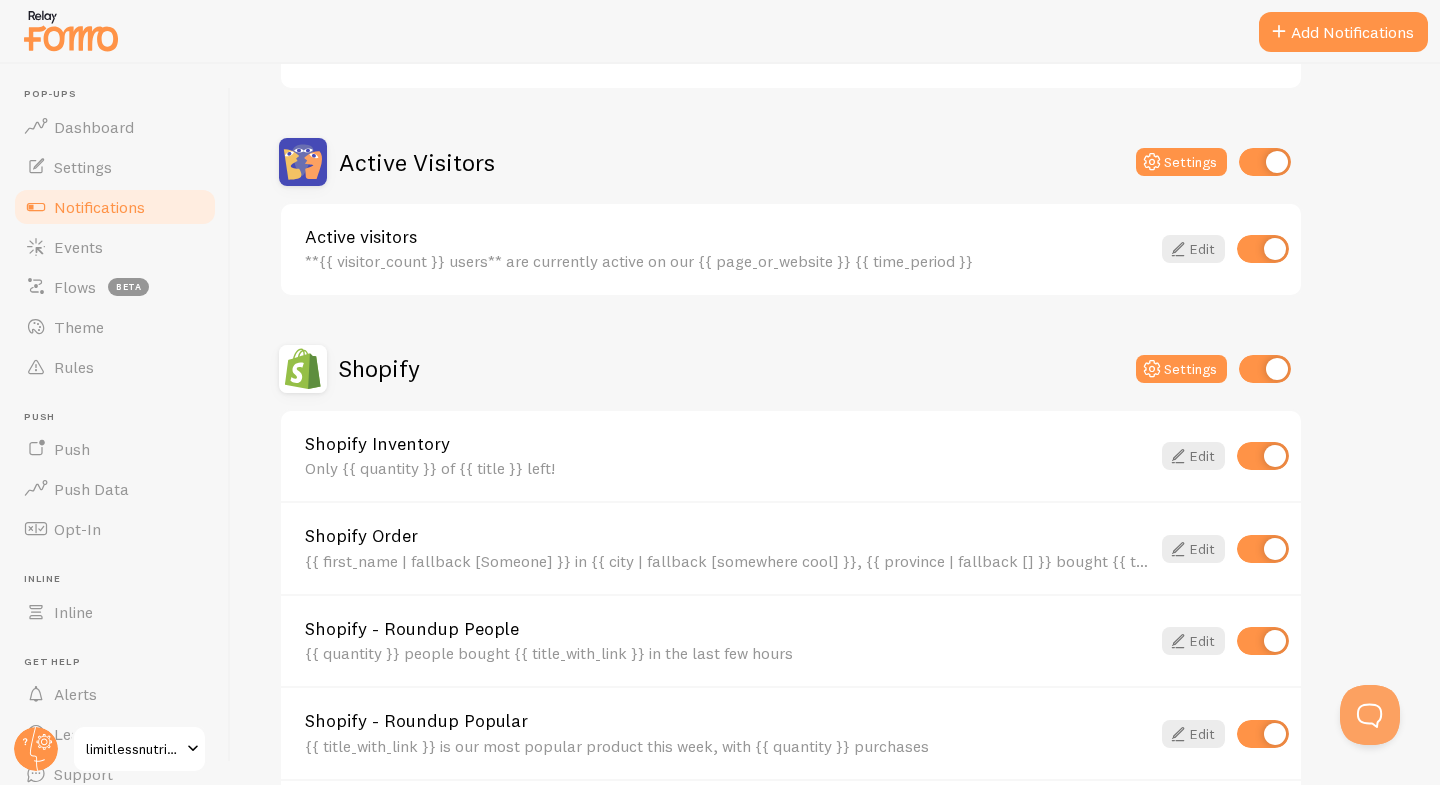 click at bounding box center (1263, 456) 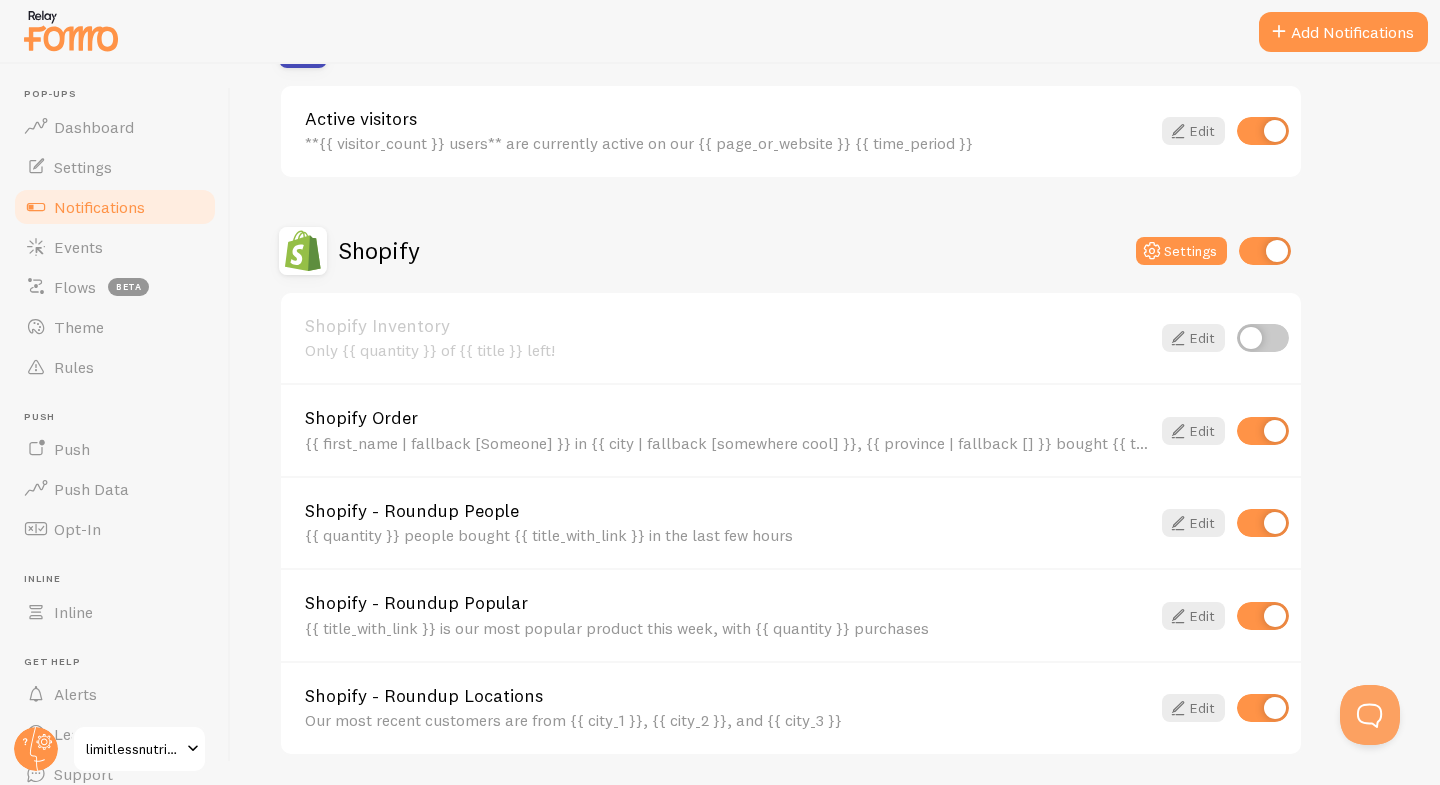 scroll, scrollTop: 0, scrollLeft: 0, axis: both 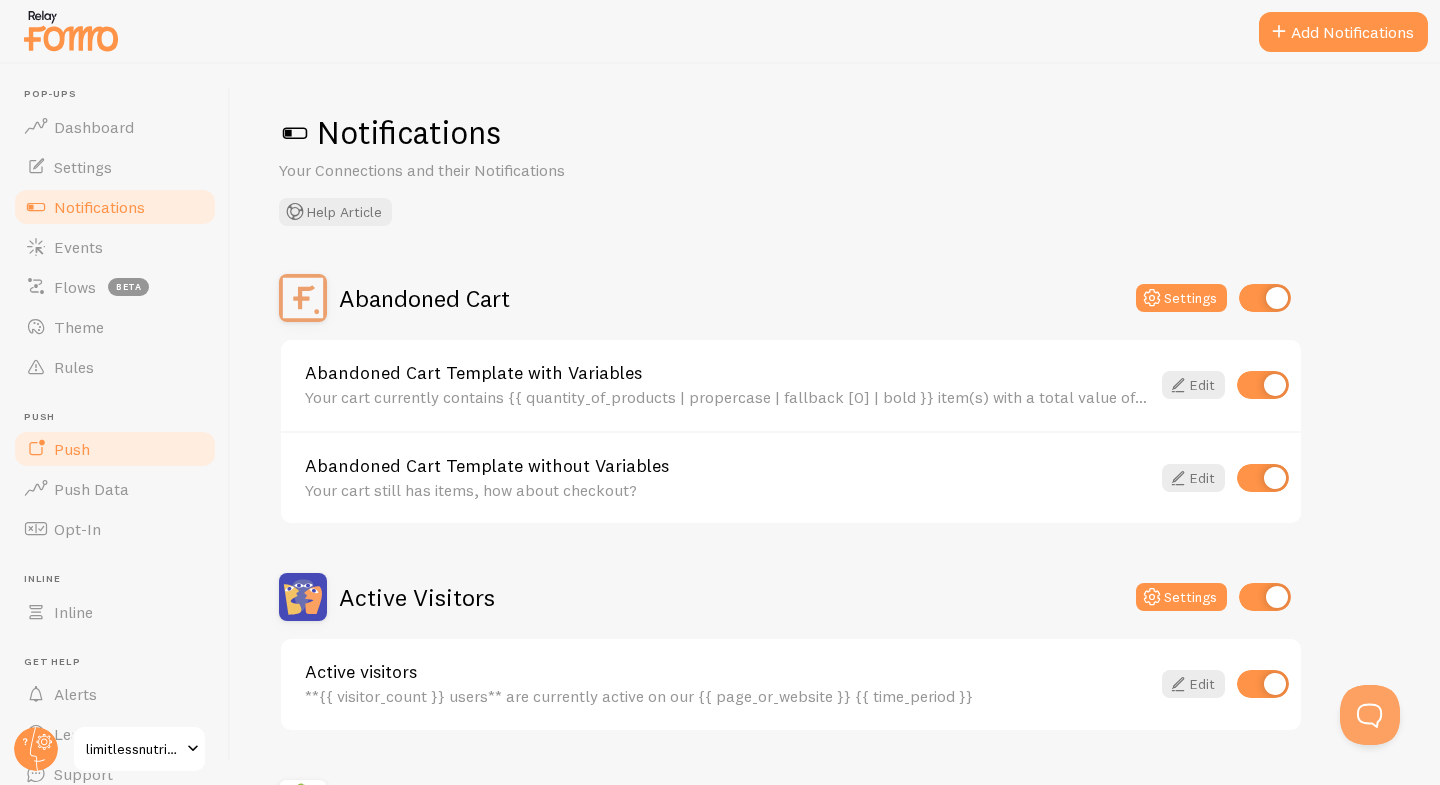 click on "Push" at bounding box center [115, 449] 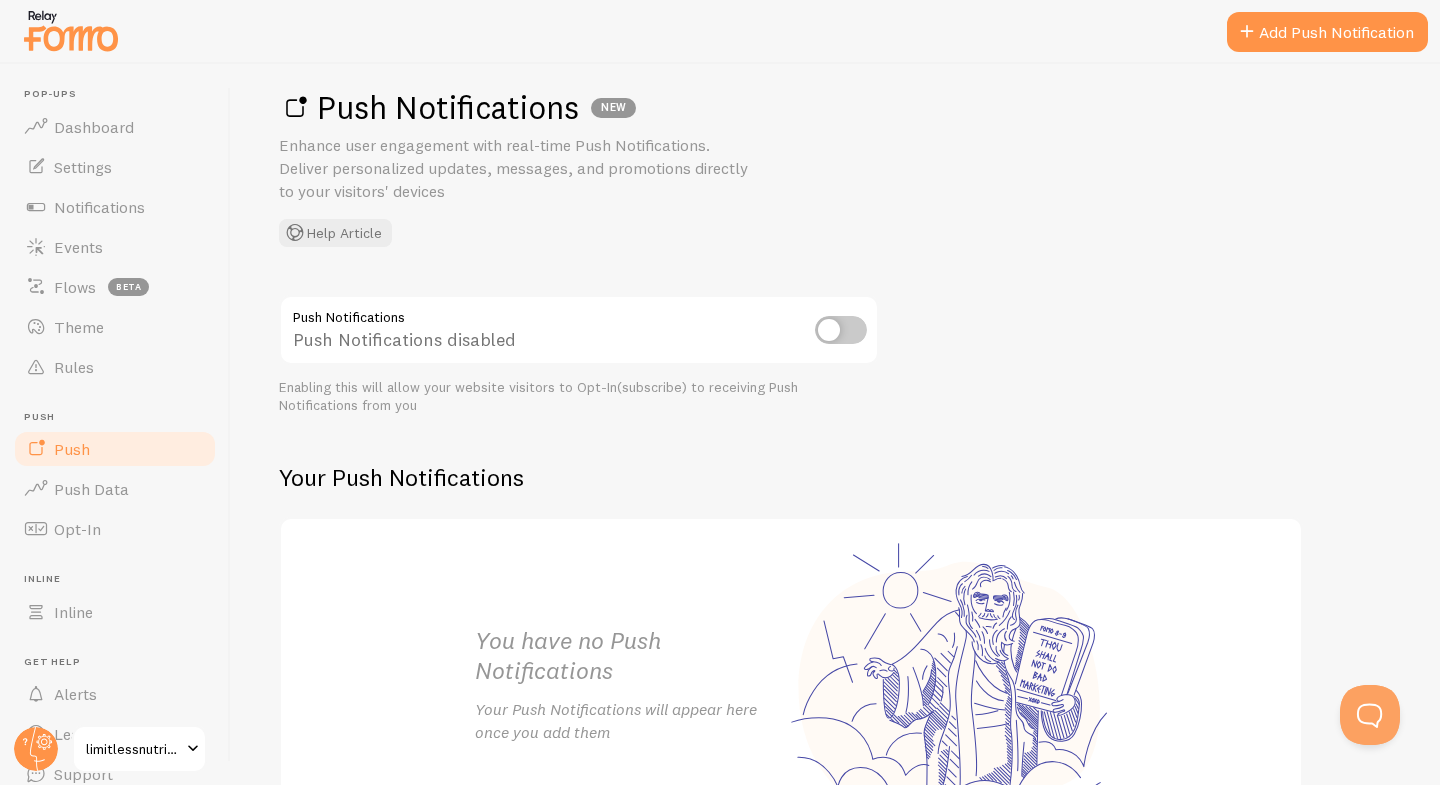 scroll, scrollTop: 33, scrollLeft: 0, axis: vertical 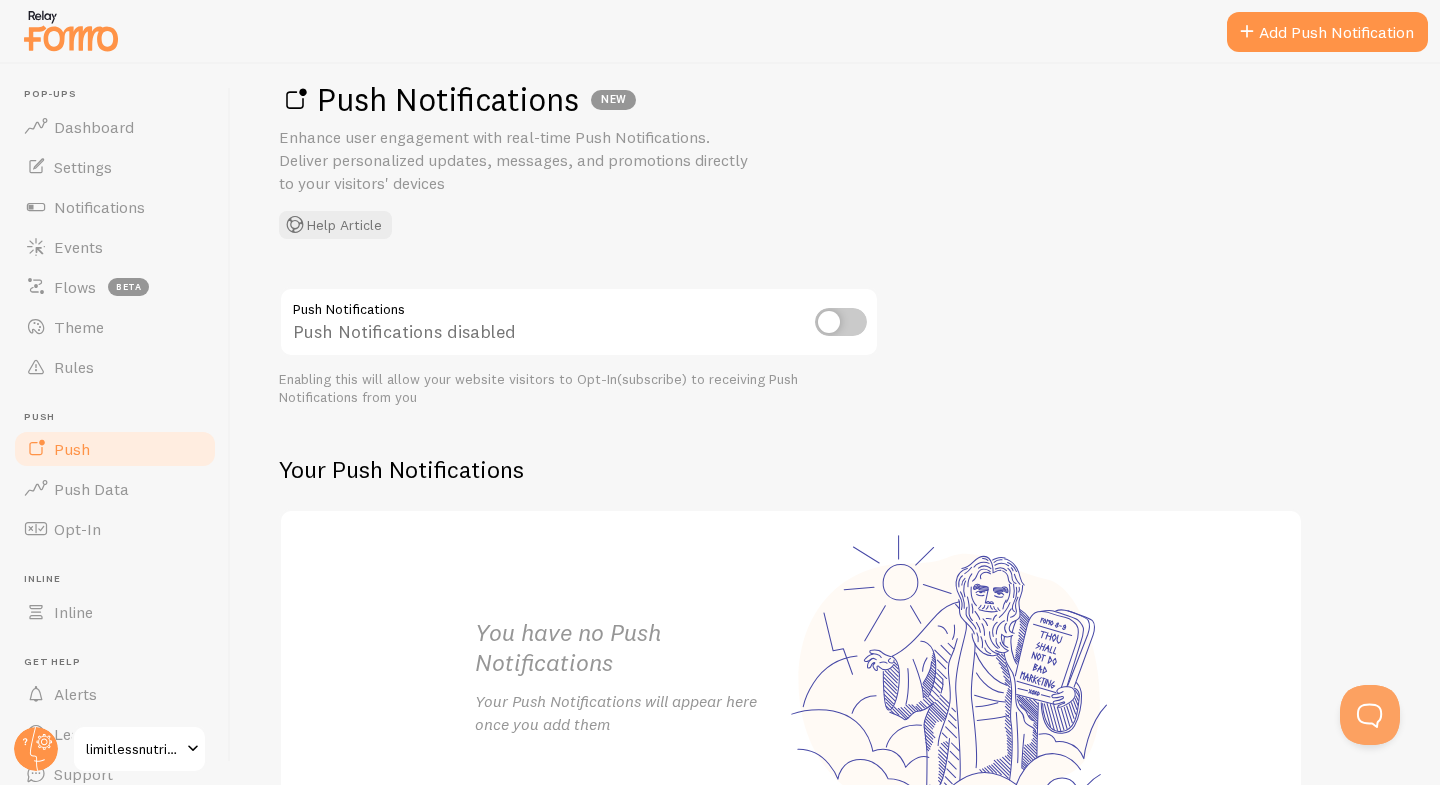 click at bounding box center (841, 322) 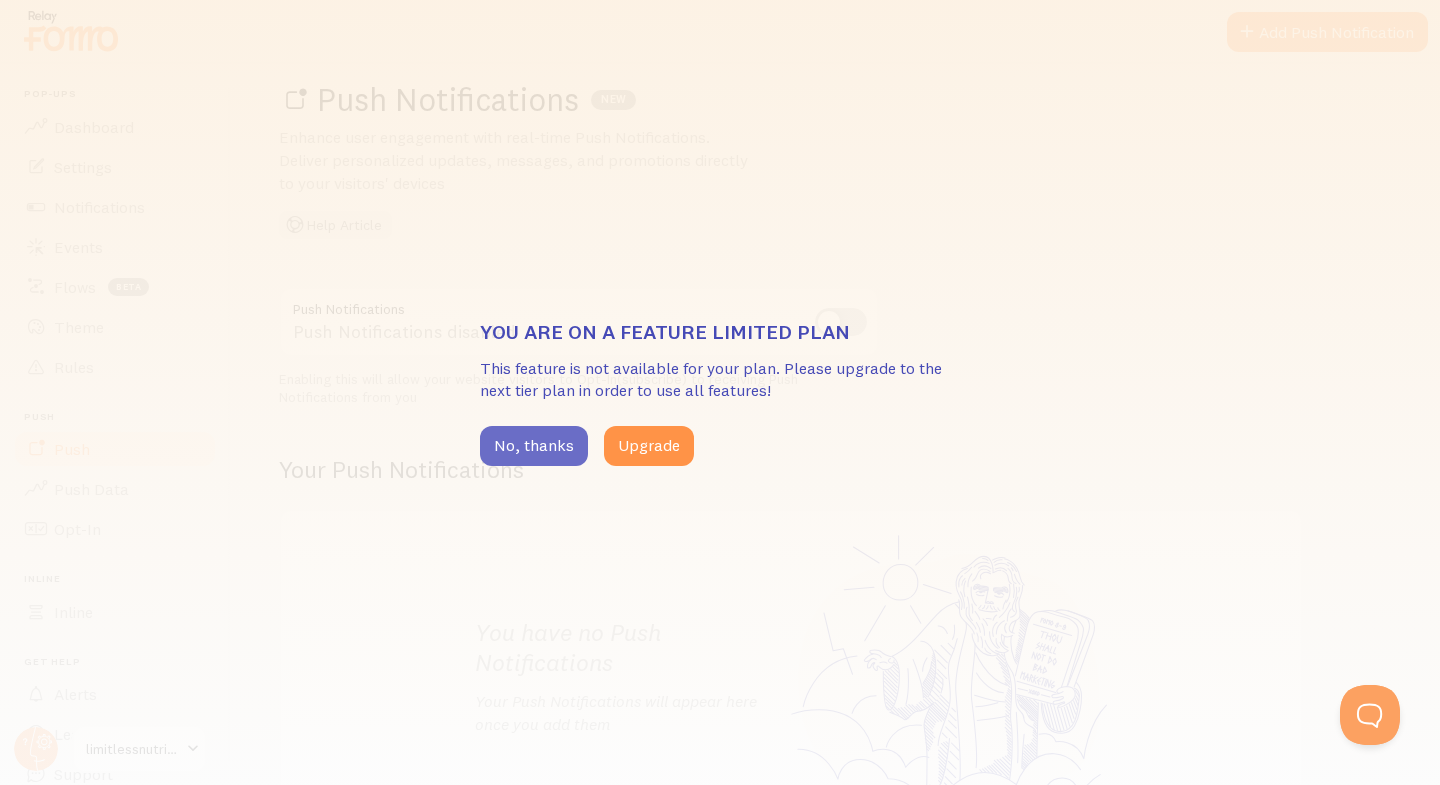 click on "No, thanks" at bounding box center (534, 446) 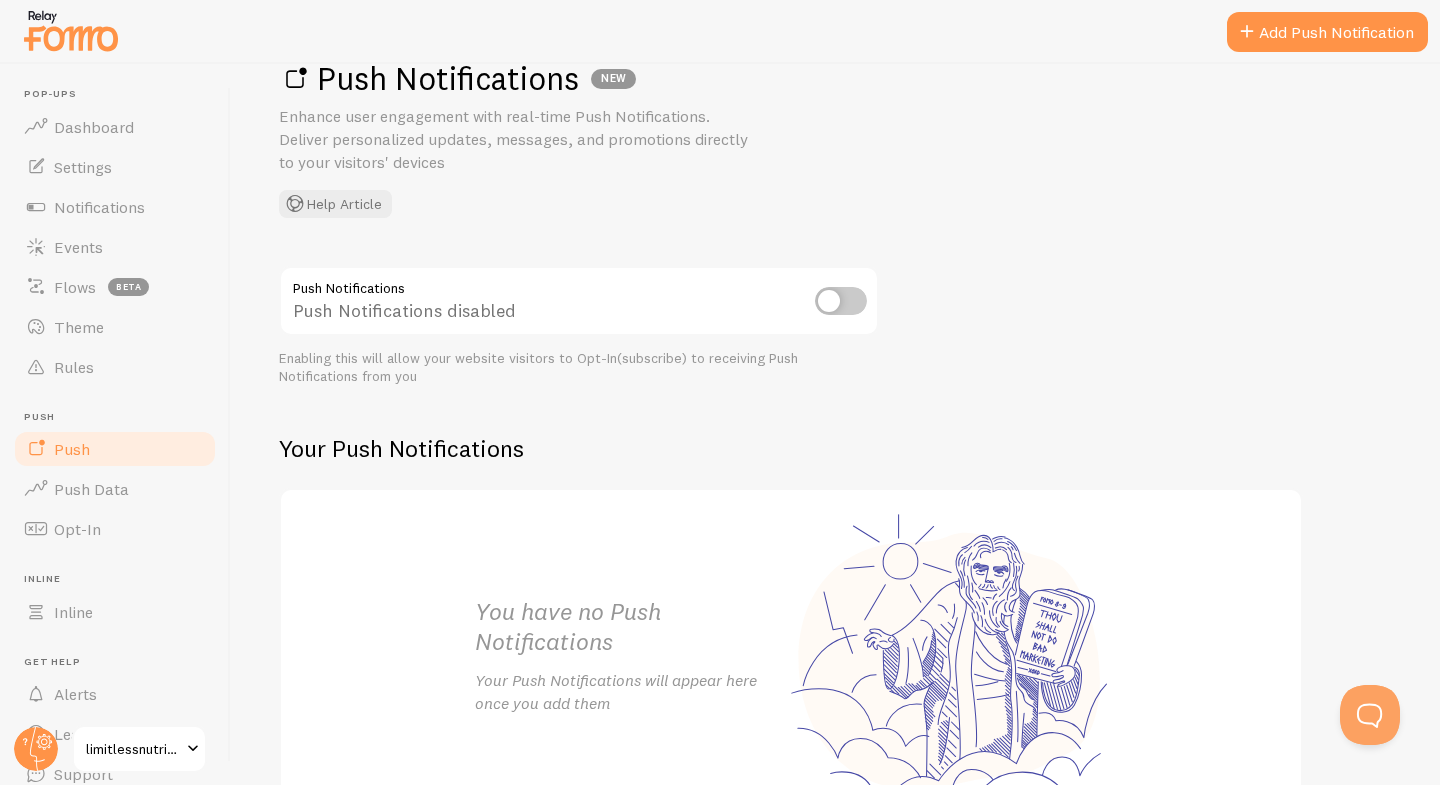 scroll, scrollTop: 62, scrollLeft: 0, axis: vertical 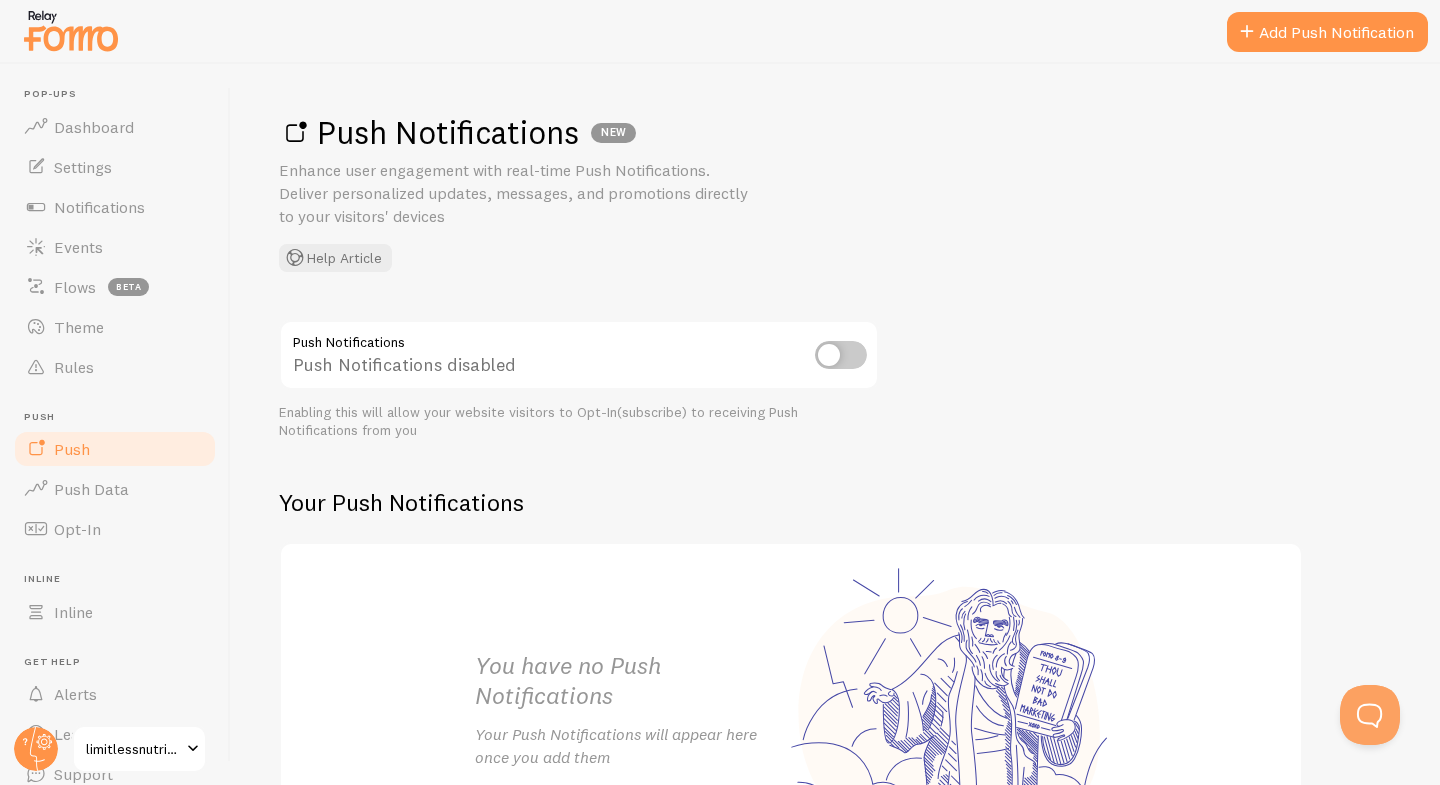 click at bounding box center [841, 355] 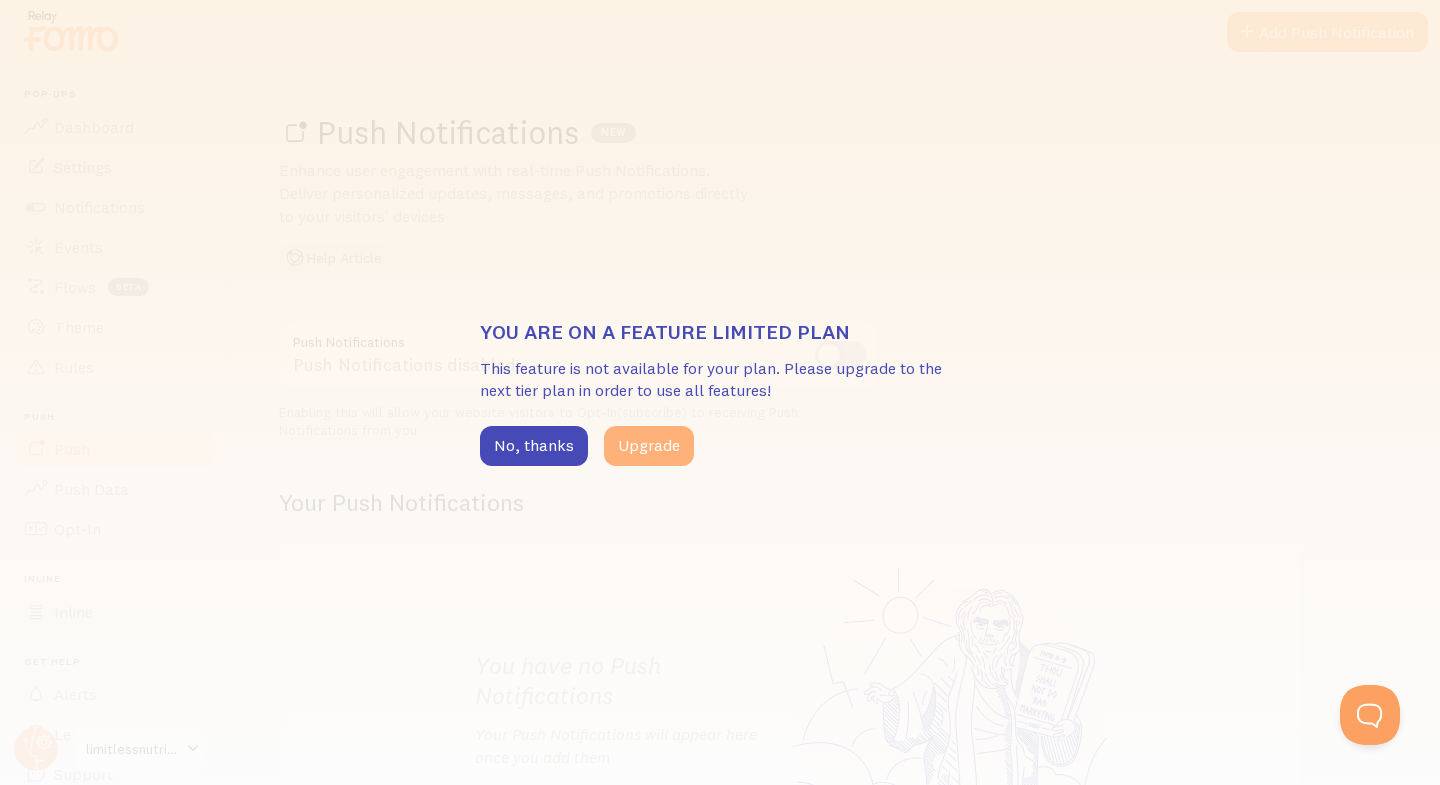 click on "Upgrade" at bounding box center [649, 446] 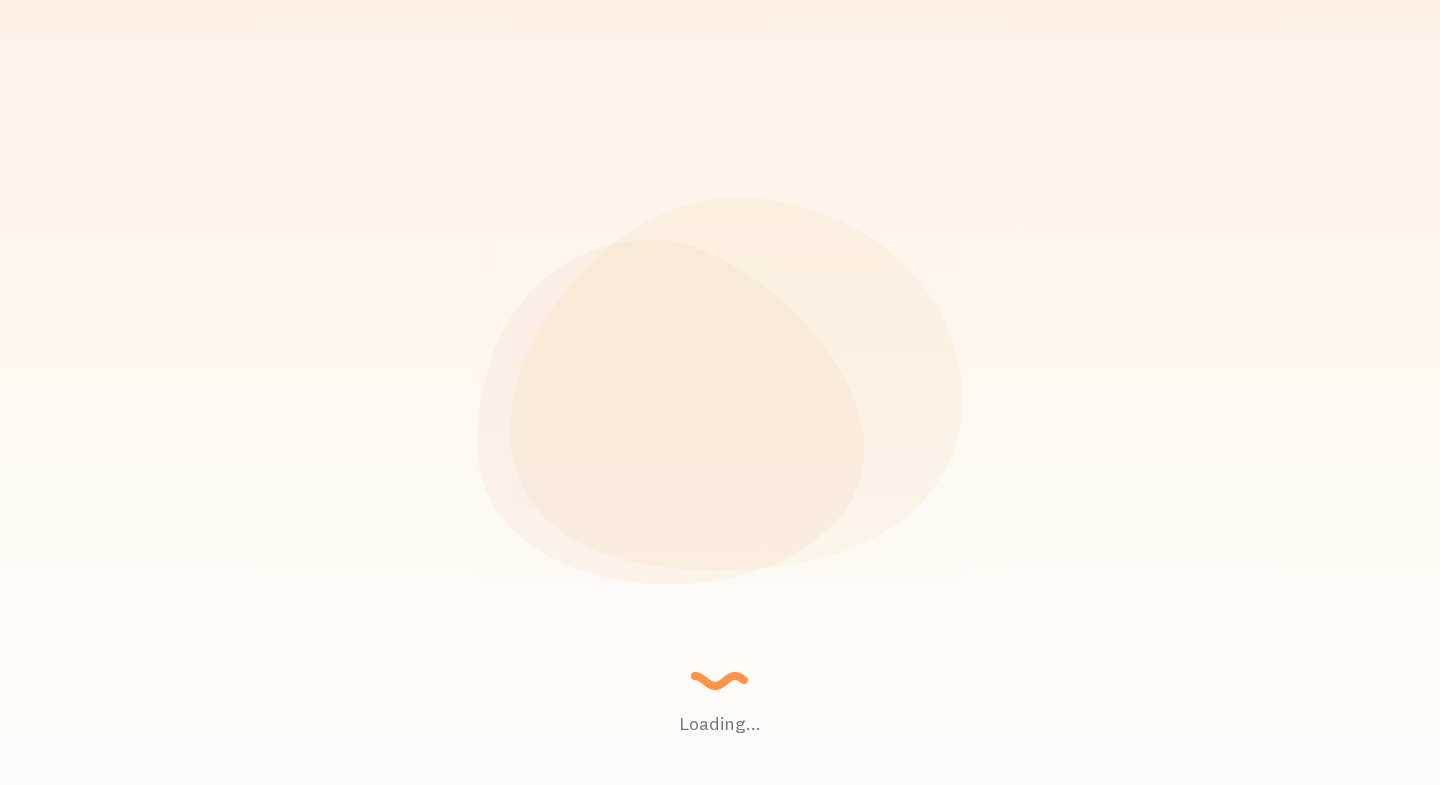 scroll, scrollTop: 0, scrollLeft: 0, axis: both 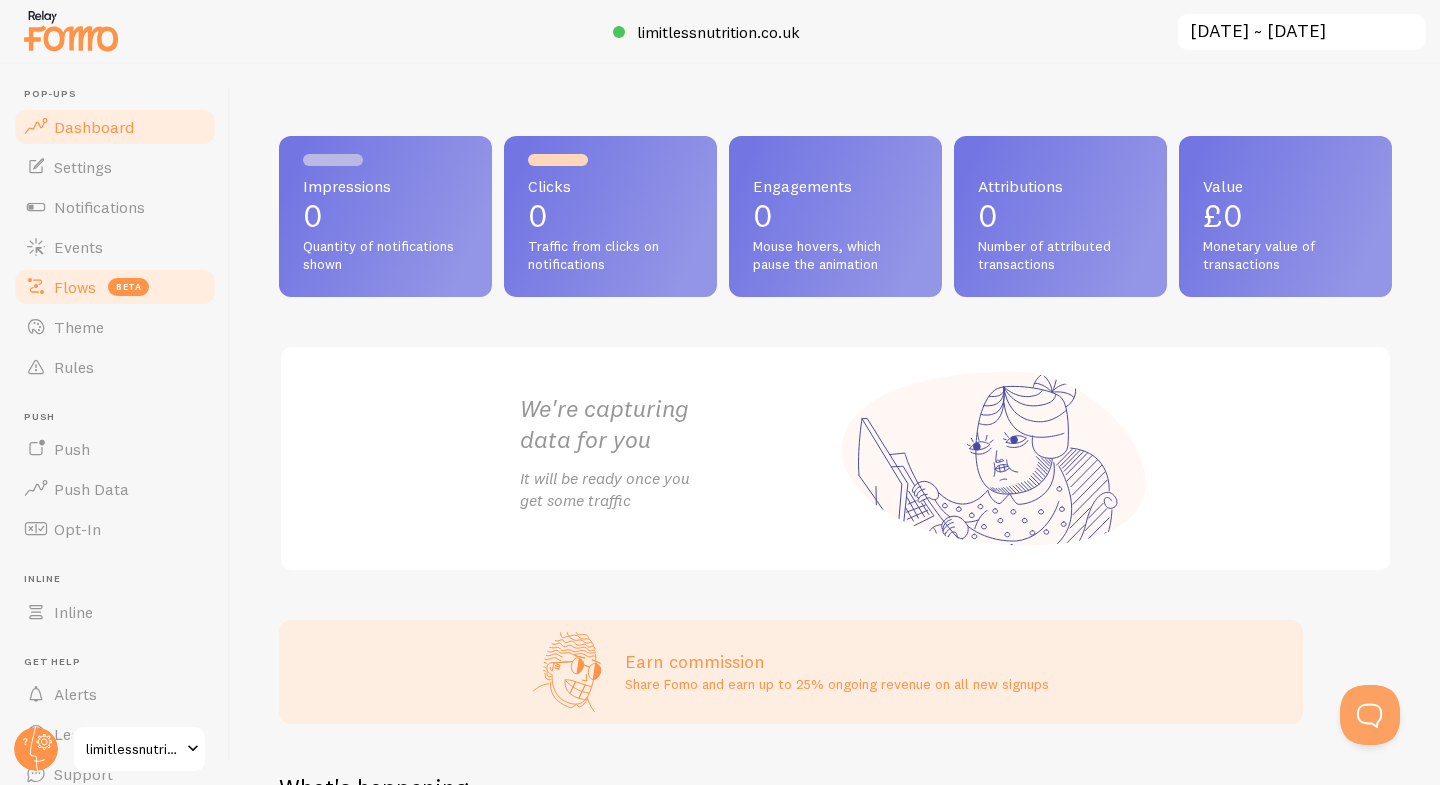 click on "Flows
beta" at bounding box center [115, 287] 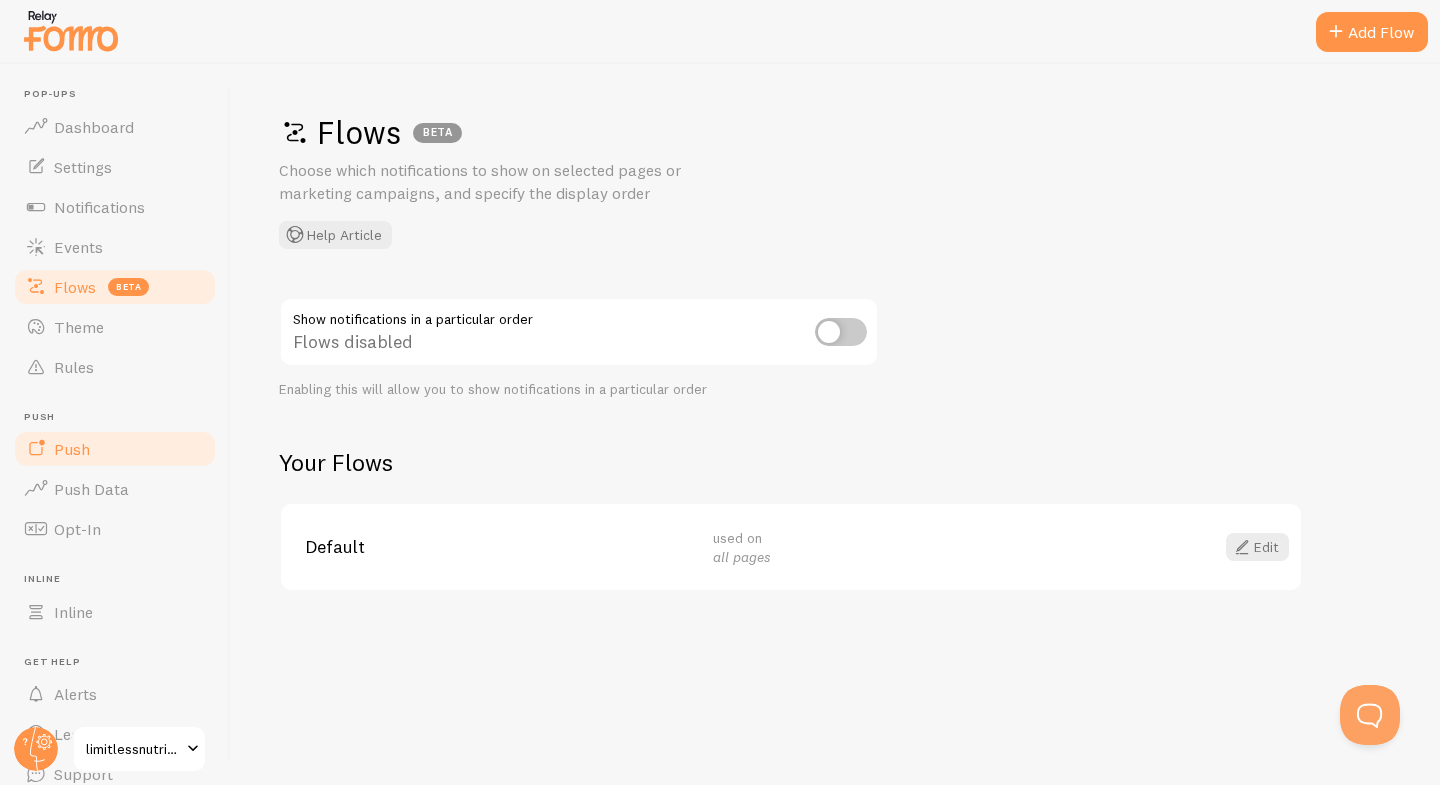click on "Push" at bounding box center (115, 449) 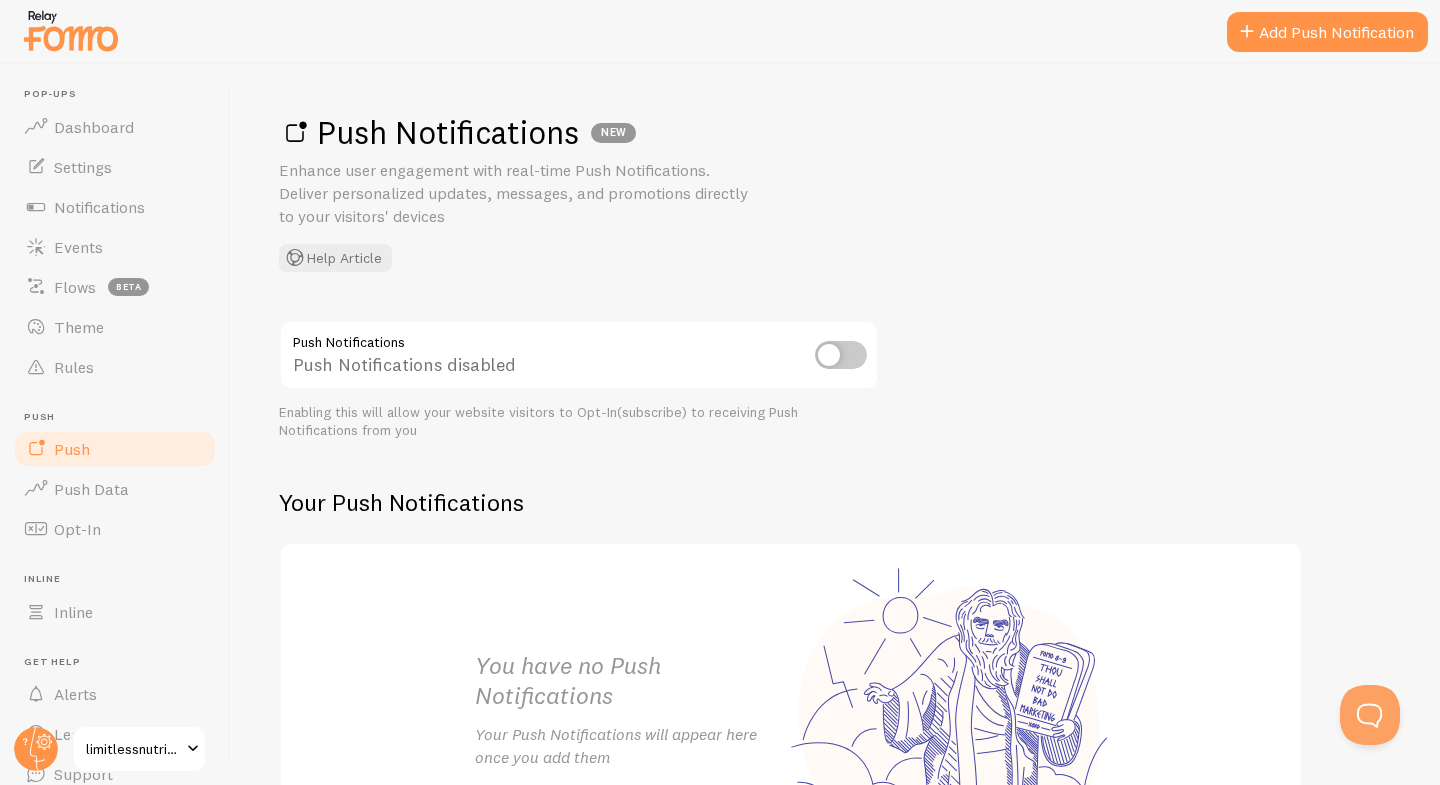 scroll, scrollTop: 30, scrollLeft: 0, axis: vertical 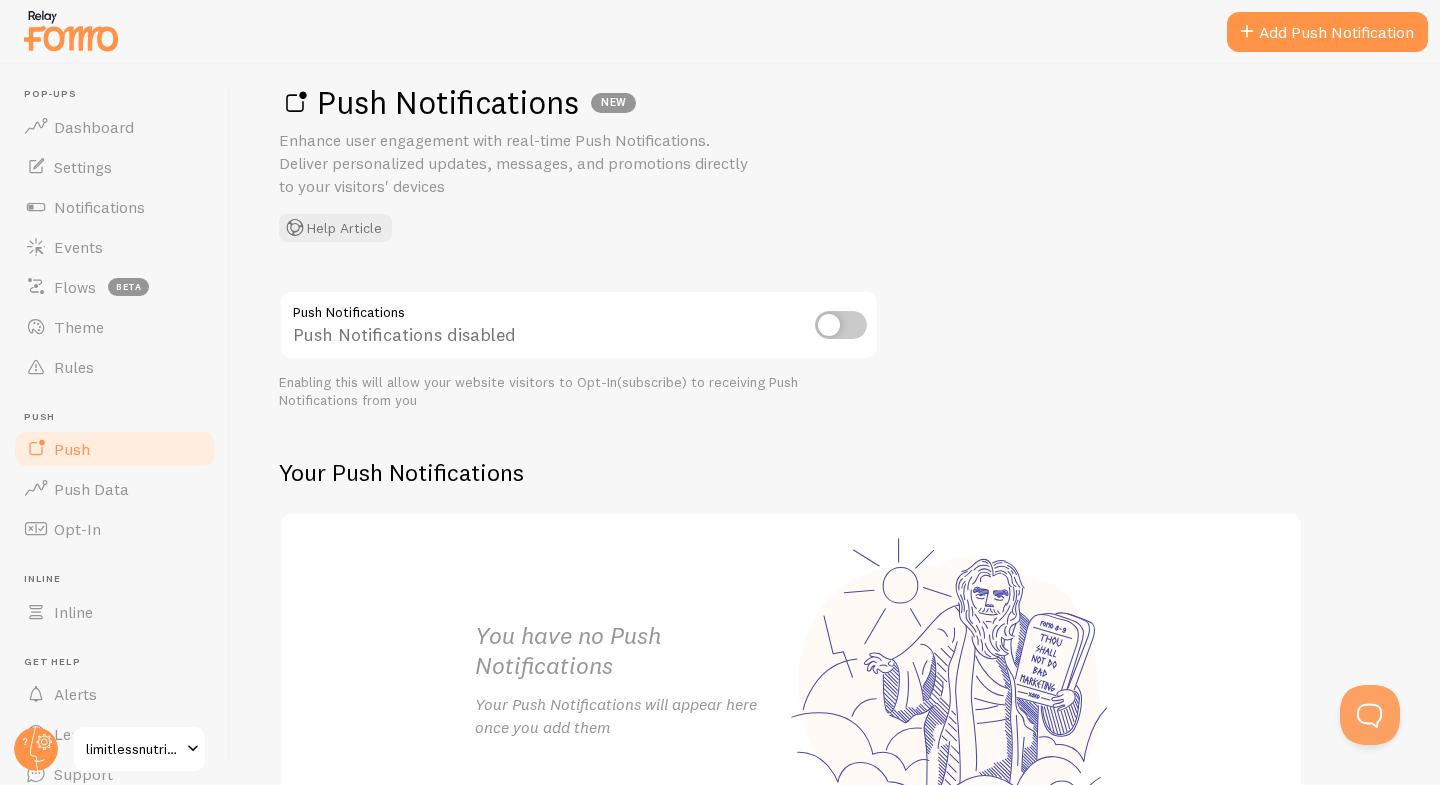 click at bounding box center (841, 325) 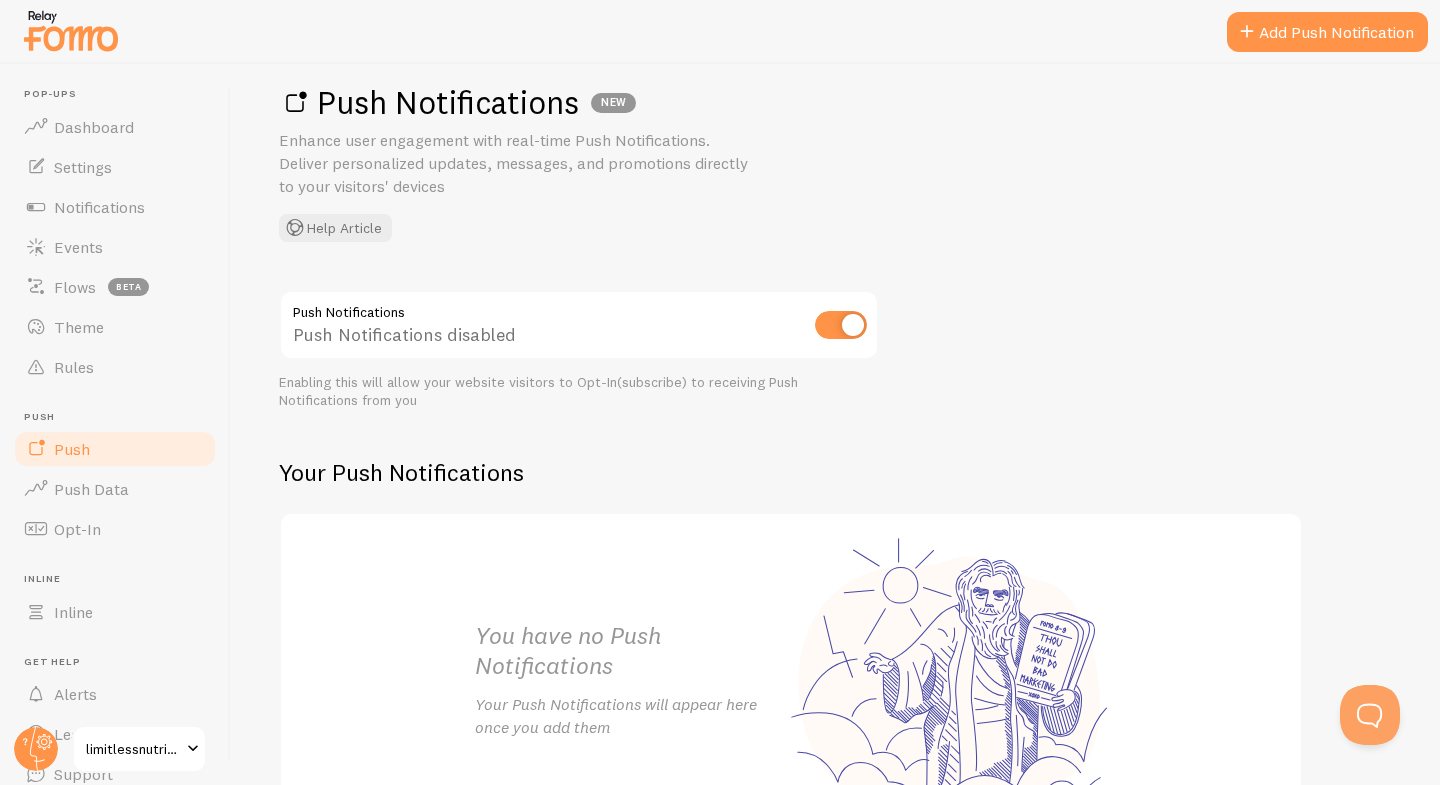 scroll, scrollTop: 0, scrollLeft: 0, axis: both 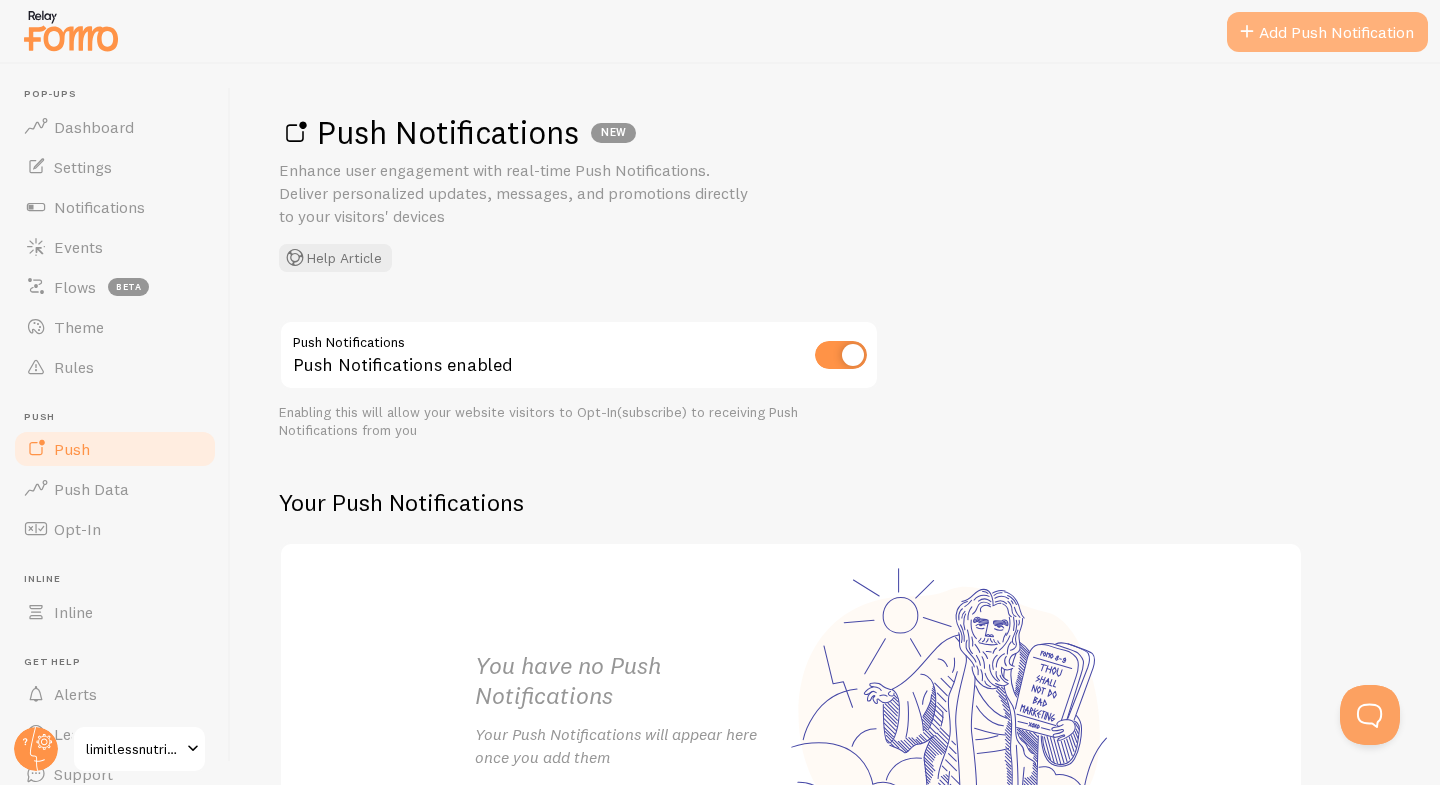 click on "Add Push Notification" at bounding box center (1327, 32) 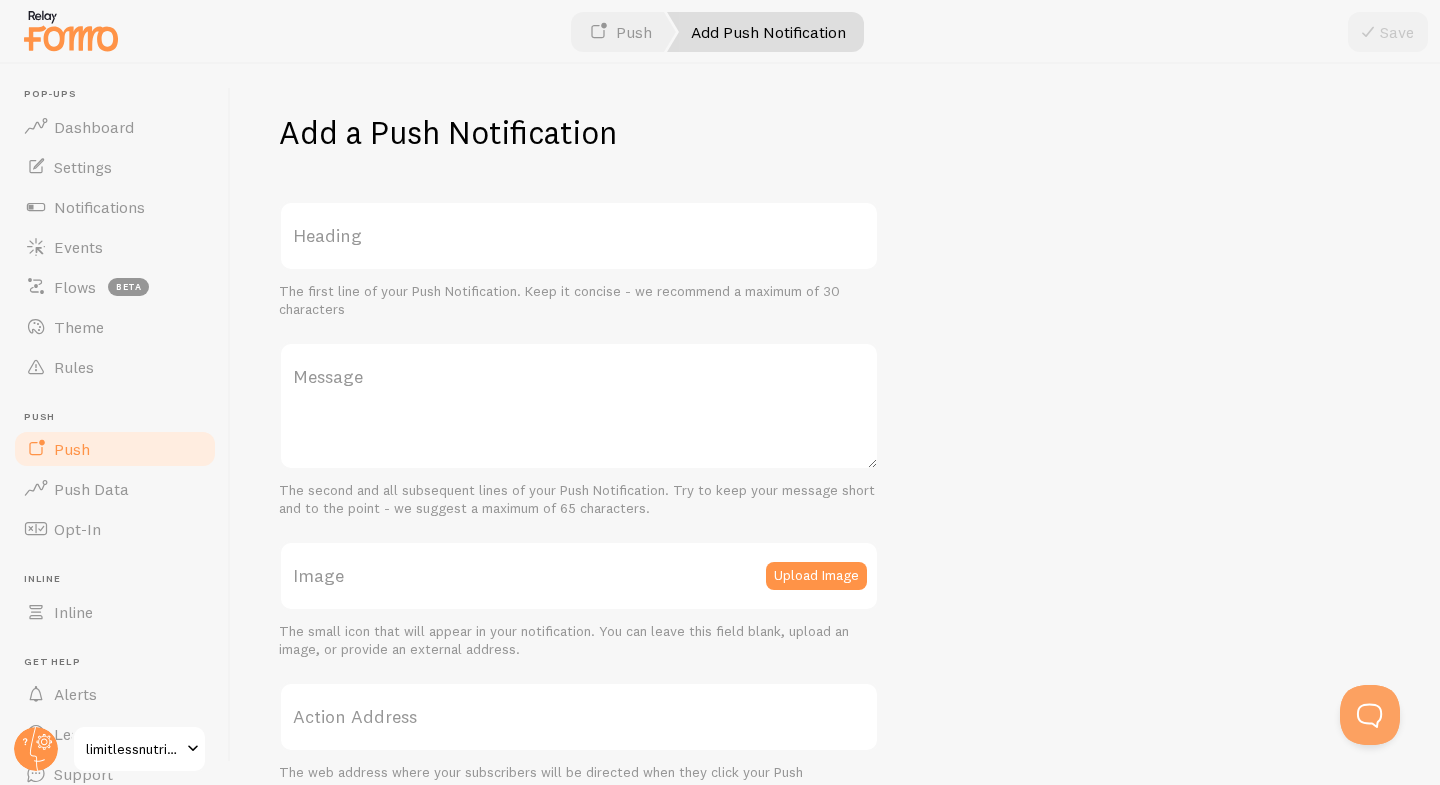 click on "Heading" at bounding box center [579, 236] 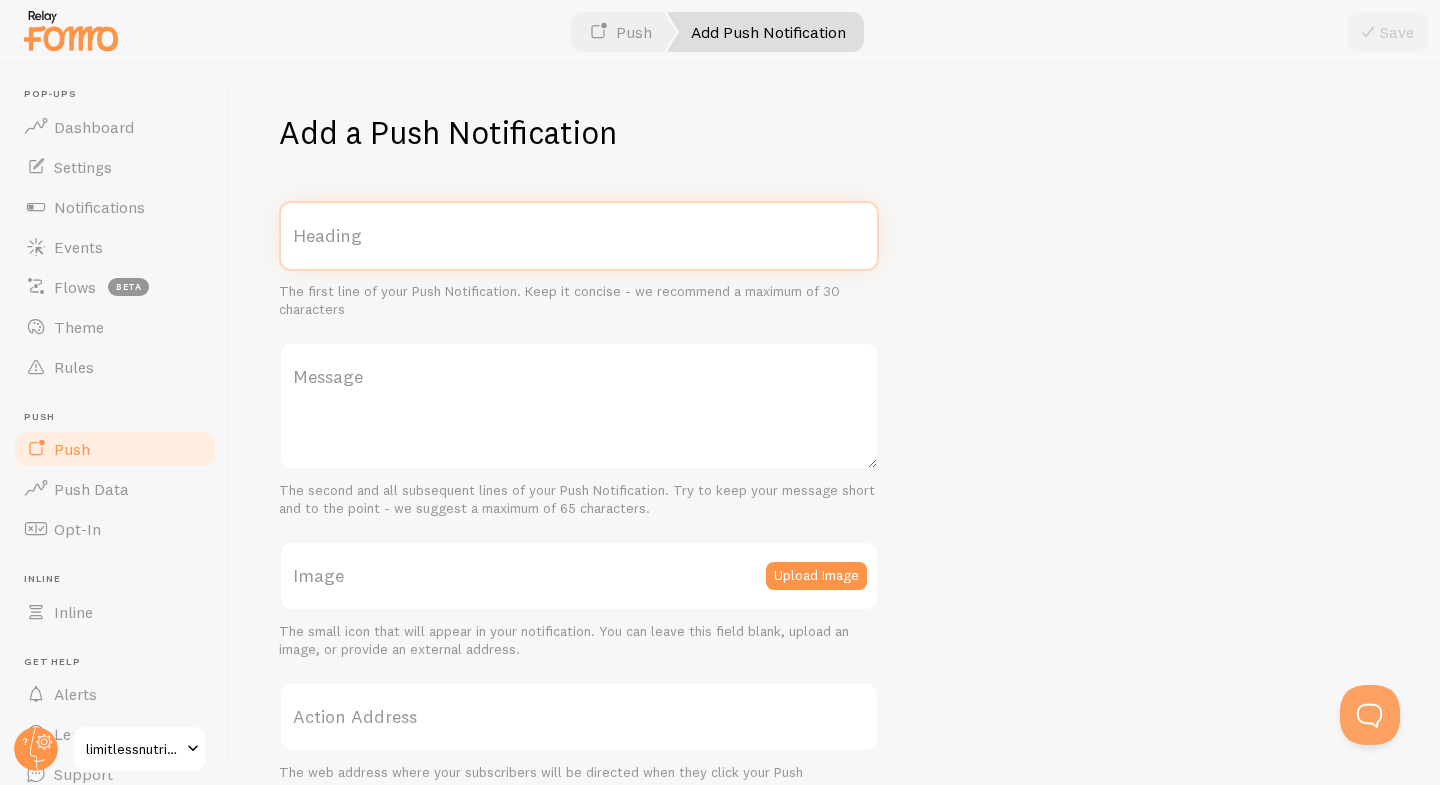 click on "Heading" at bounding box center (579, 236) 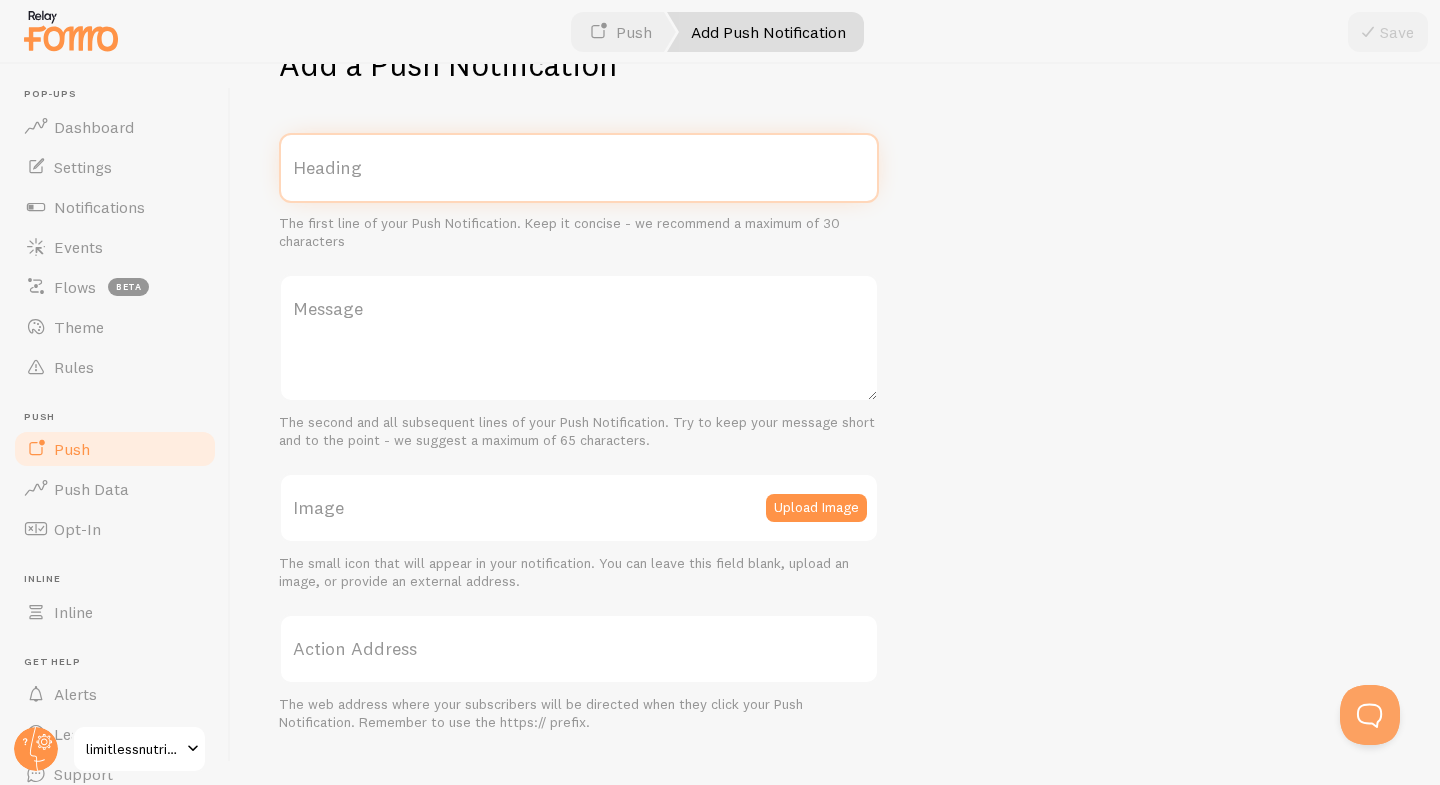 scroll, scrollTop: 69, scrollLeft: 0, axis: vertical 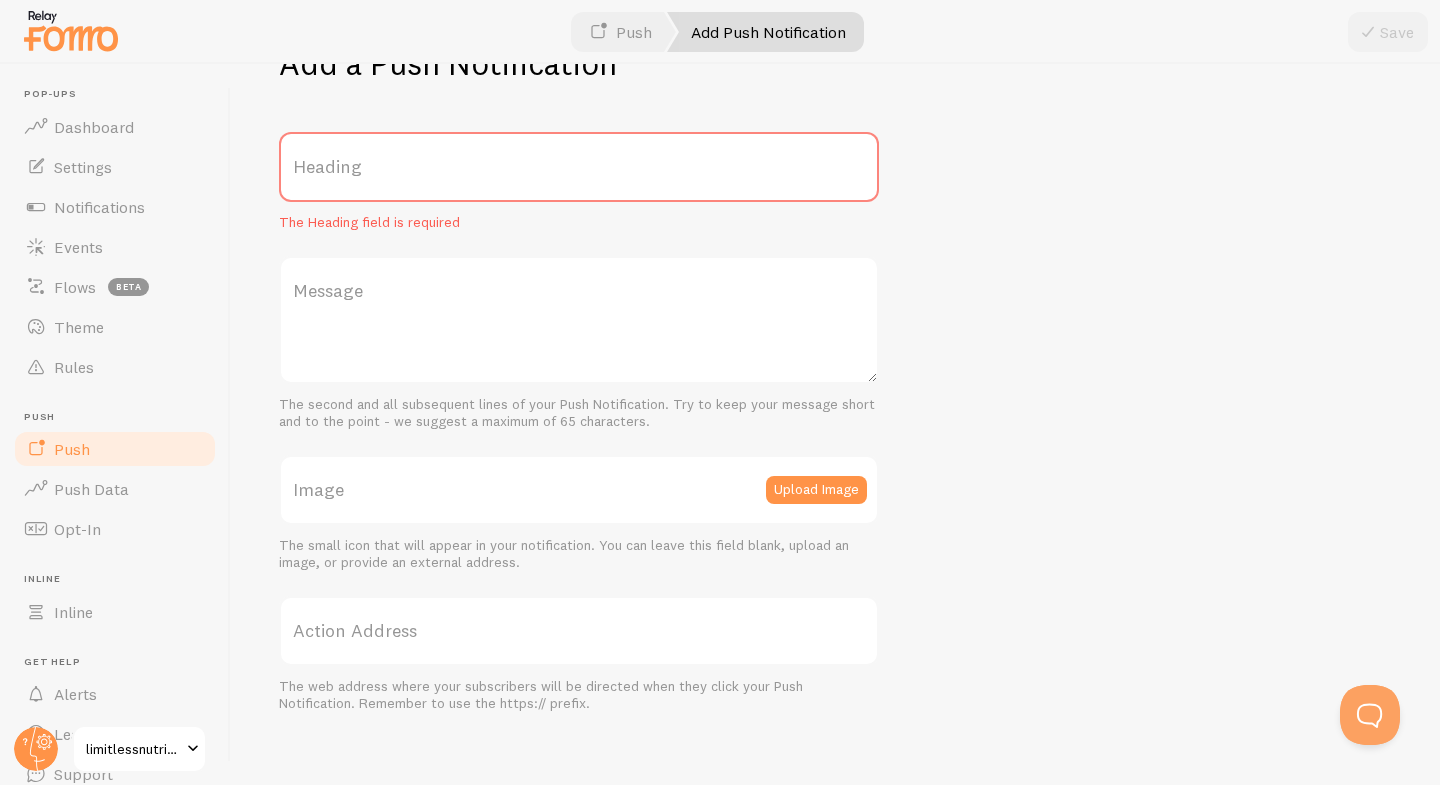 click on "Message" at bounding box center (579, 291) 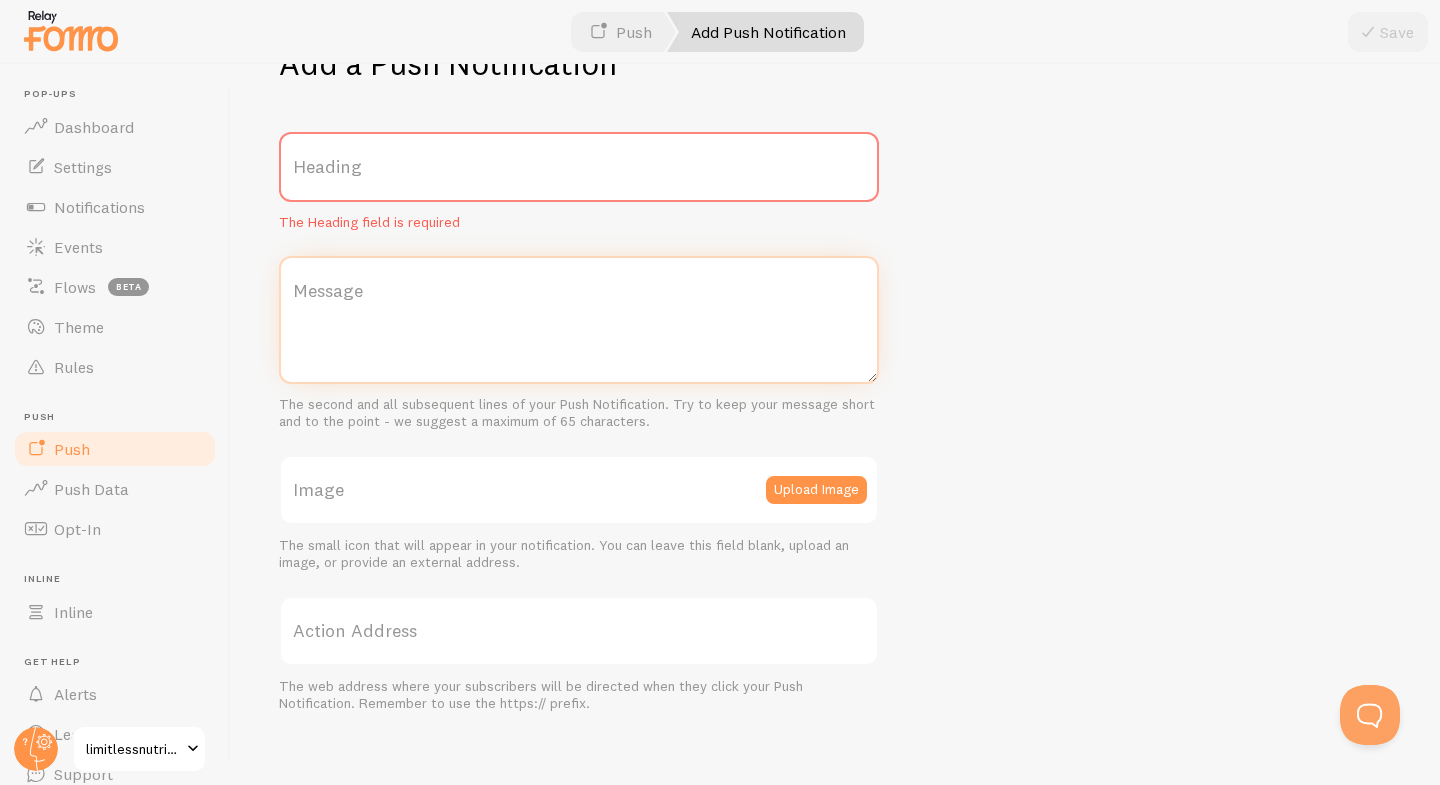 click on "Message" at bounding box center [579, 320] 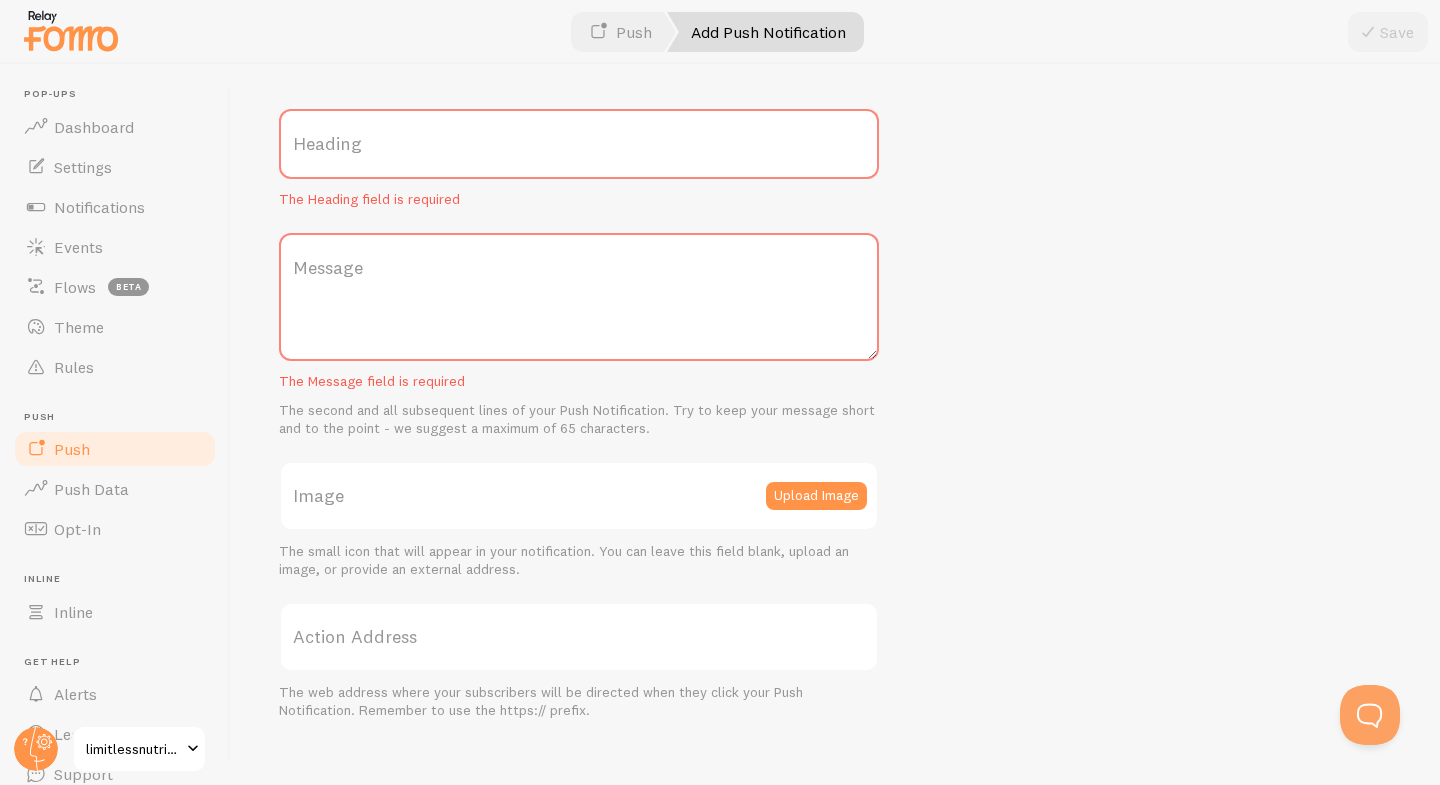 click on "Heading" at bounding box center [579, 144] 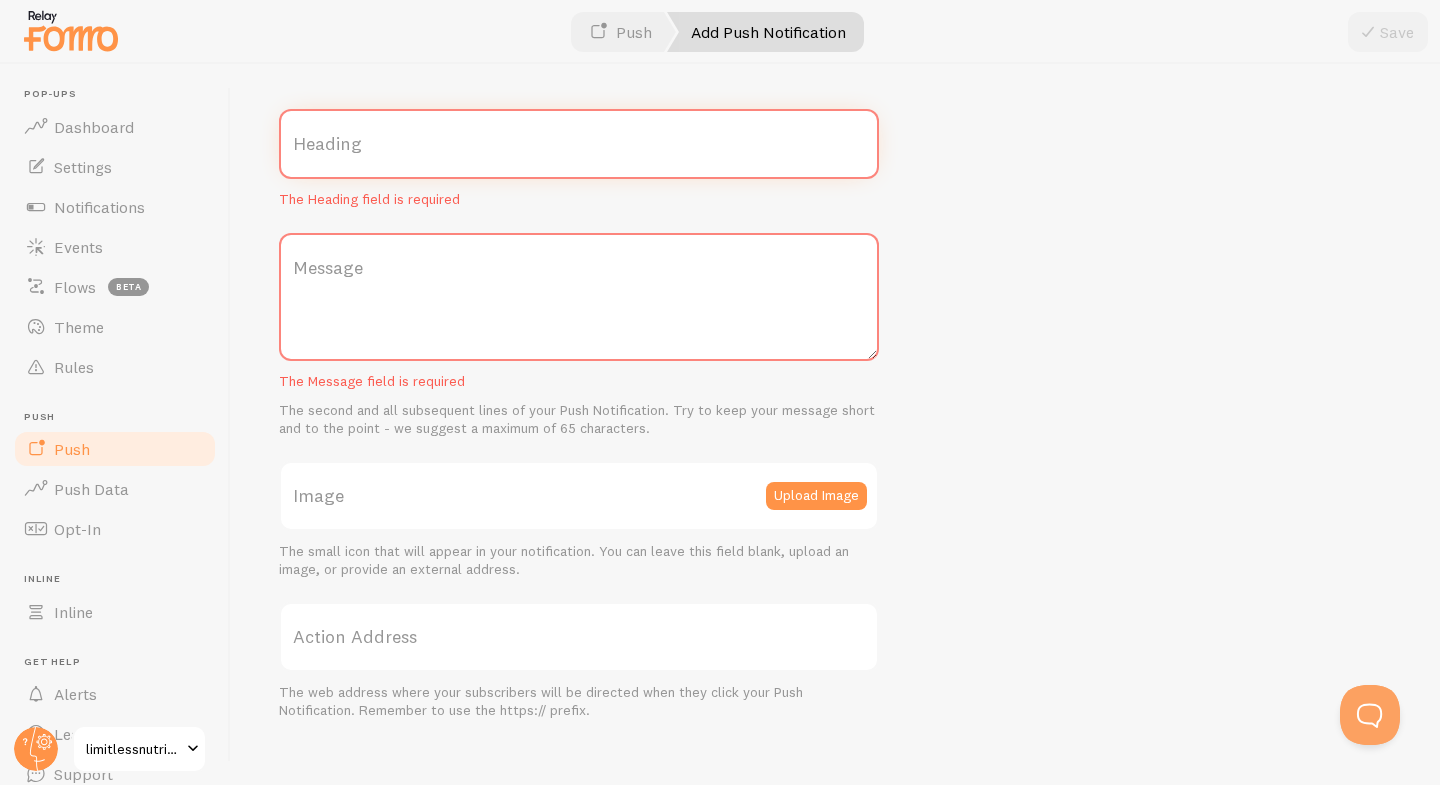 click on "Heading" at bounding box center (579, 144) 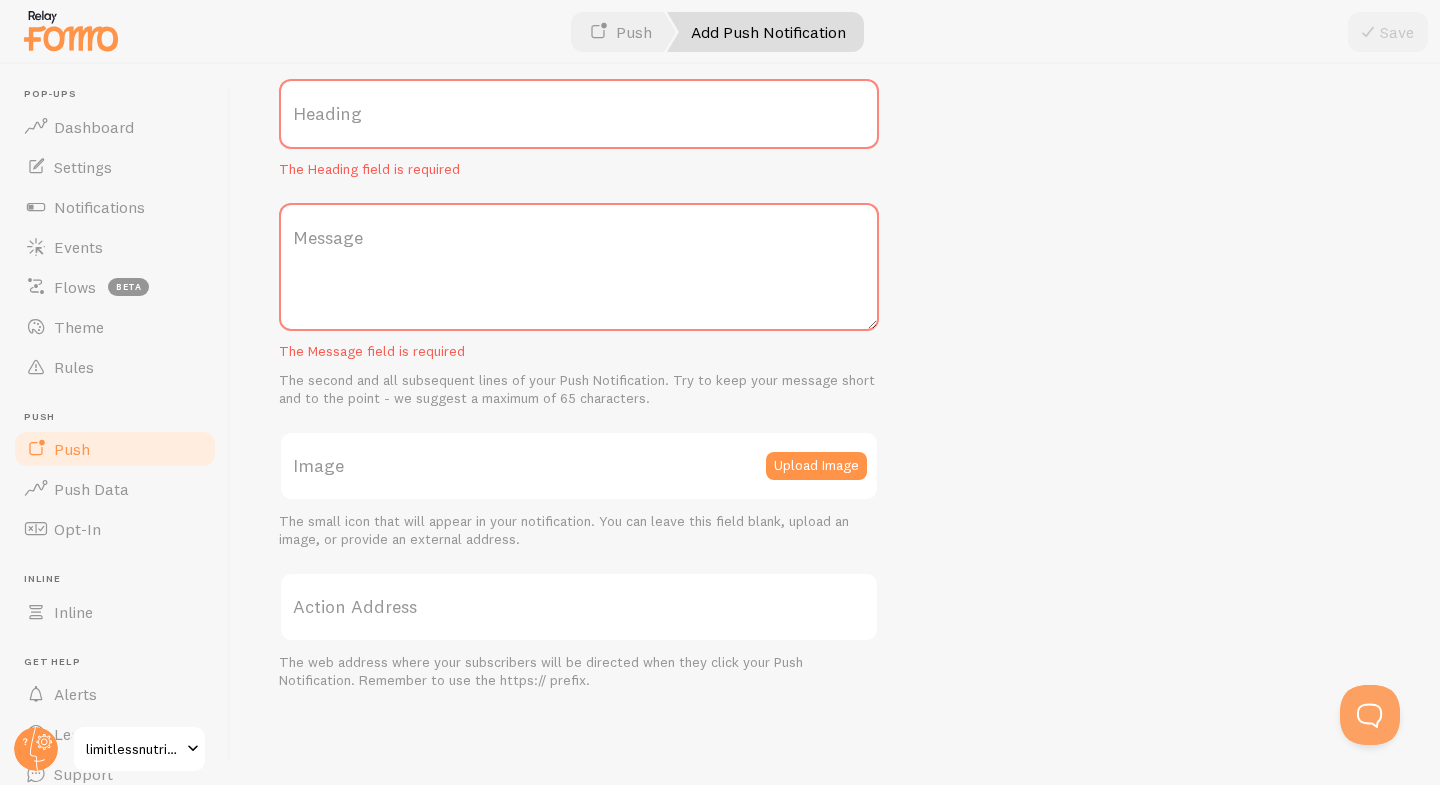 click on "Action Address" at bounding box center (579, 607) 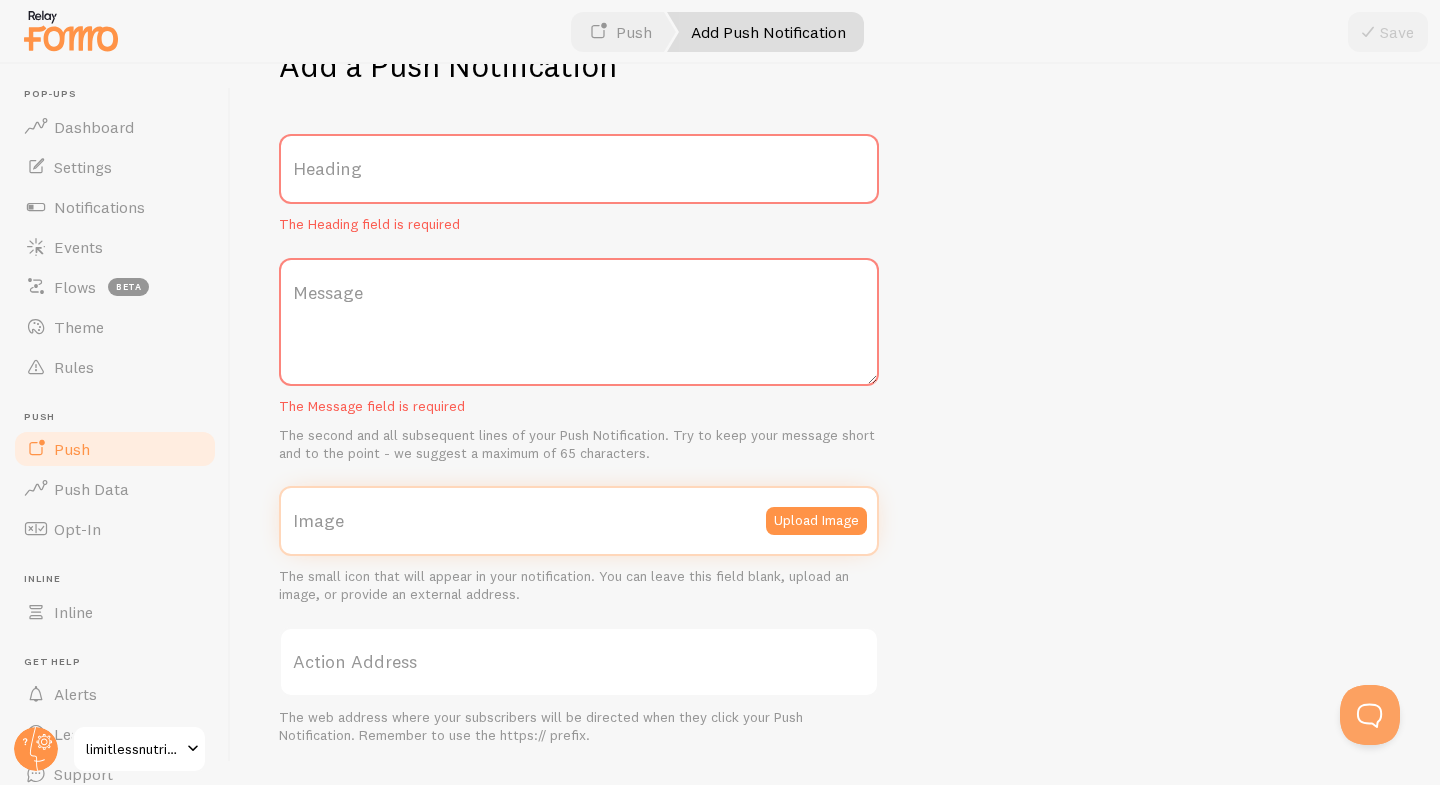 scroll, scrollTop: 66, scrollLeft: 0, axis: vertical 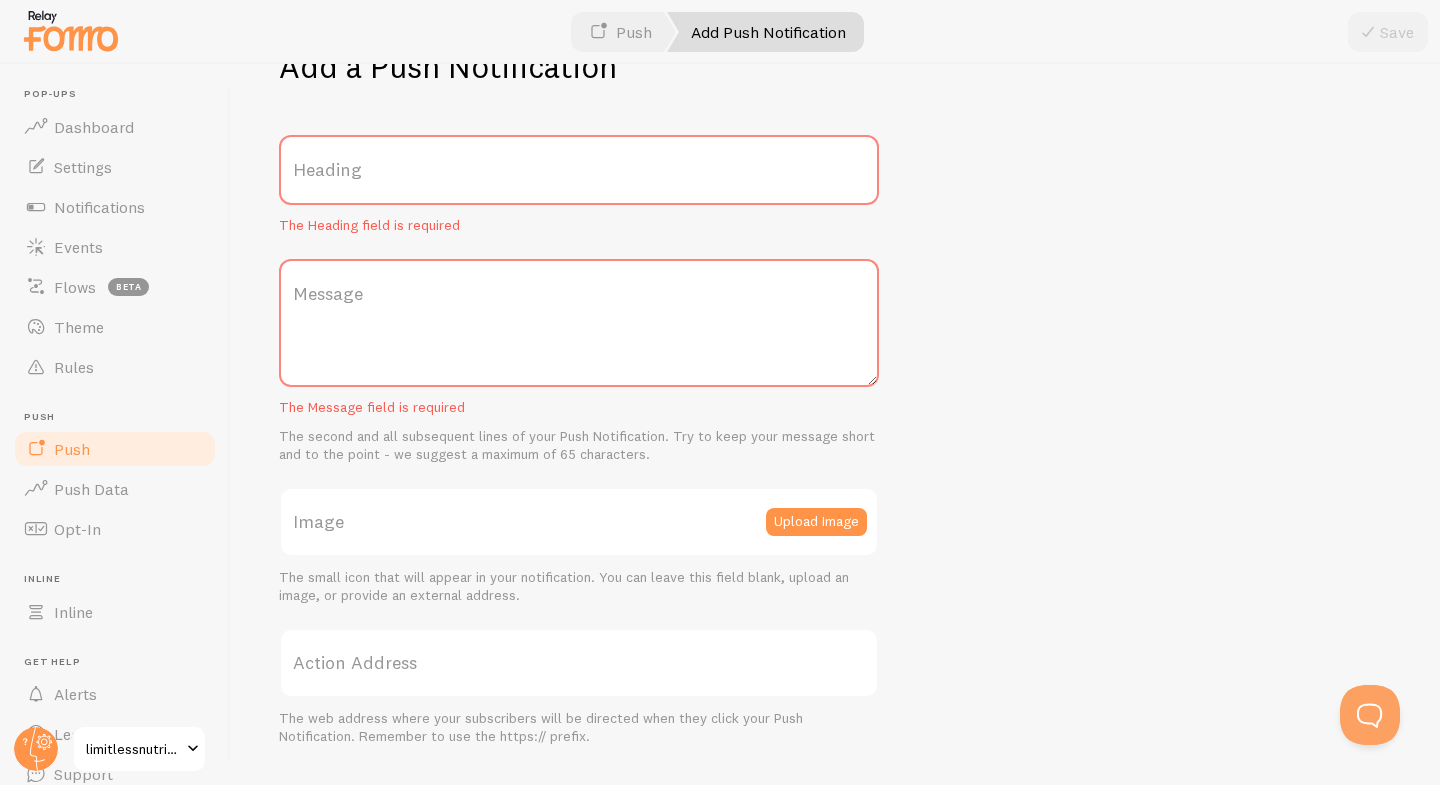 click on "Heading" at bounding box center [579, 170] 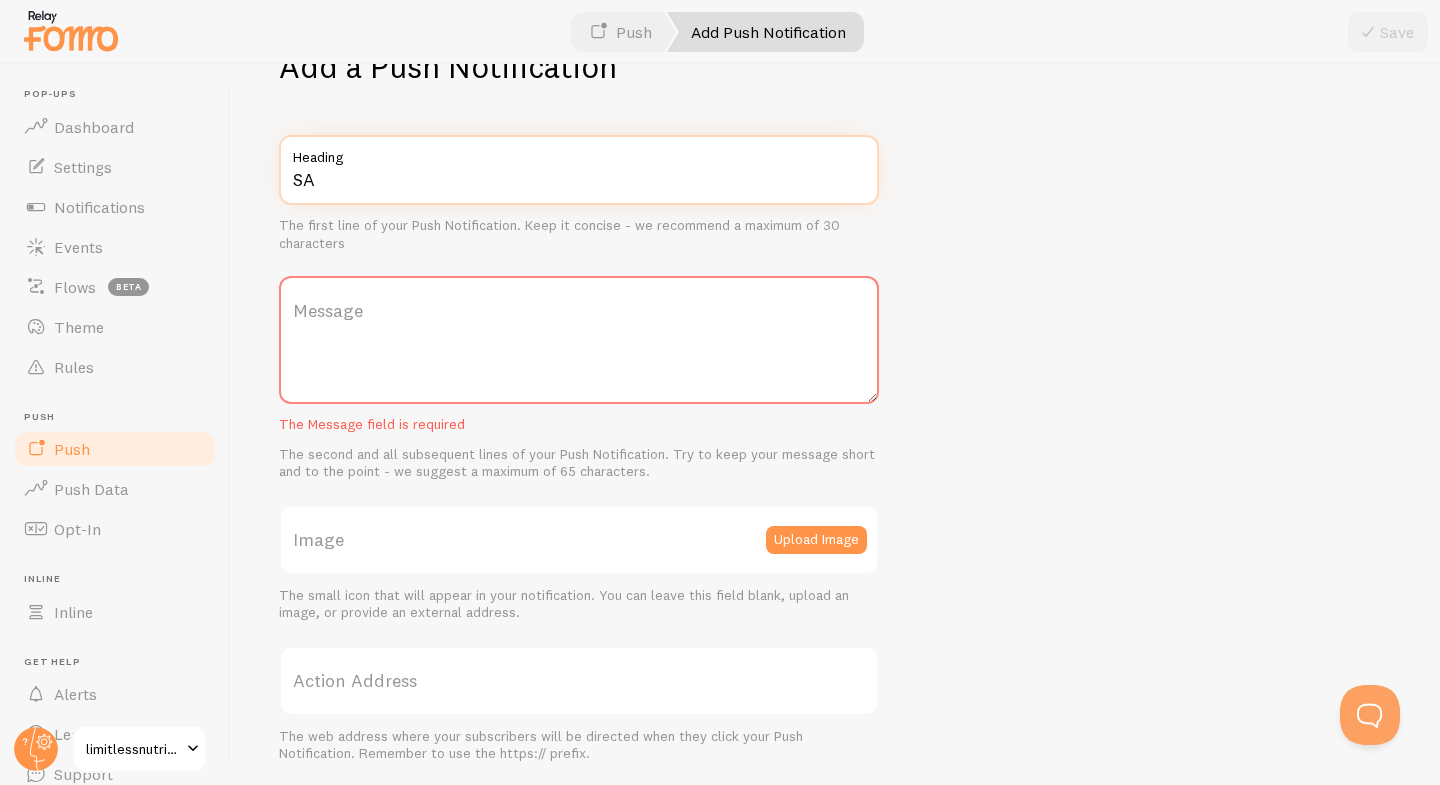 type on "S" 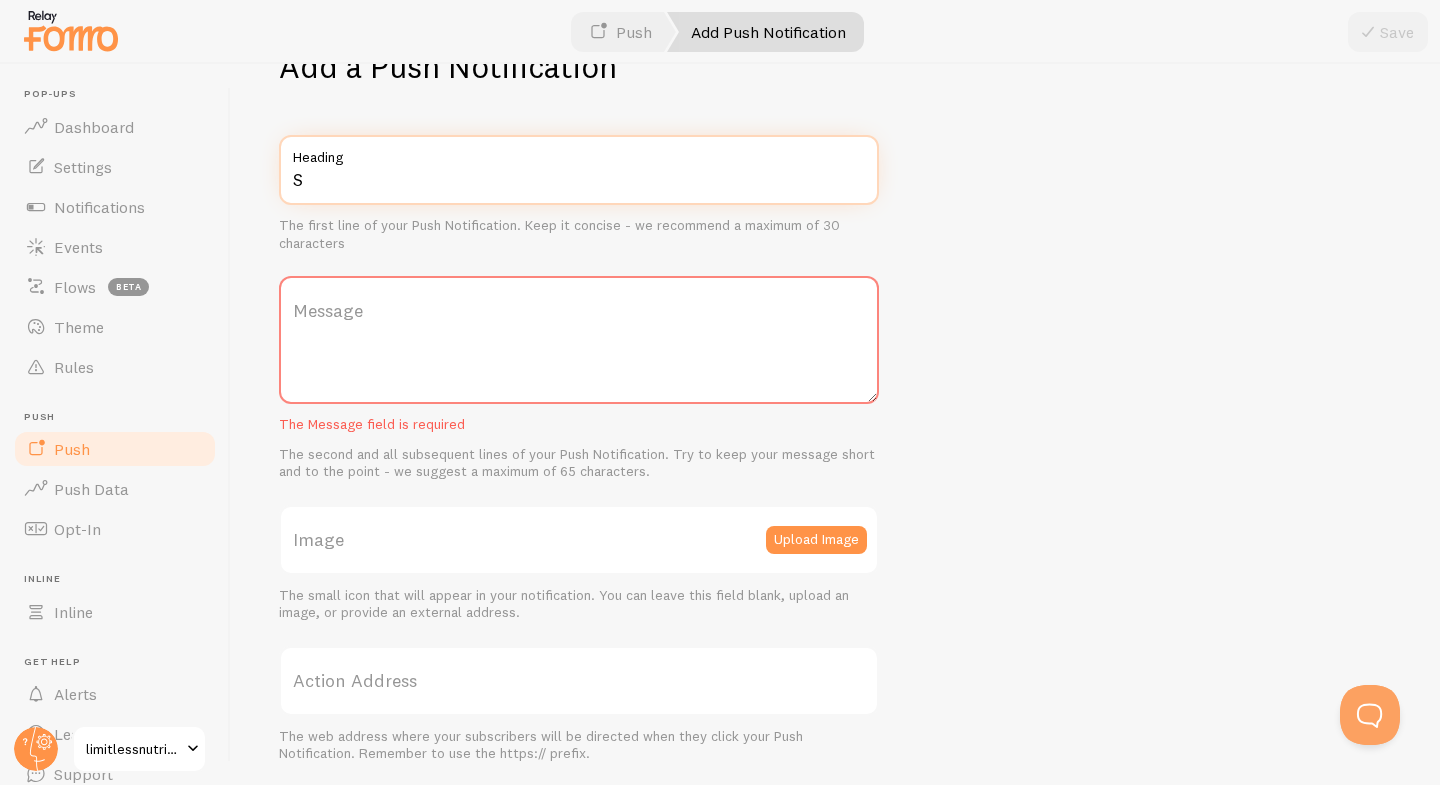 type 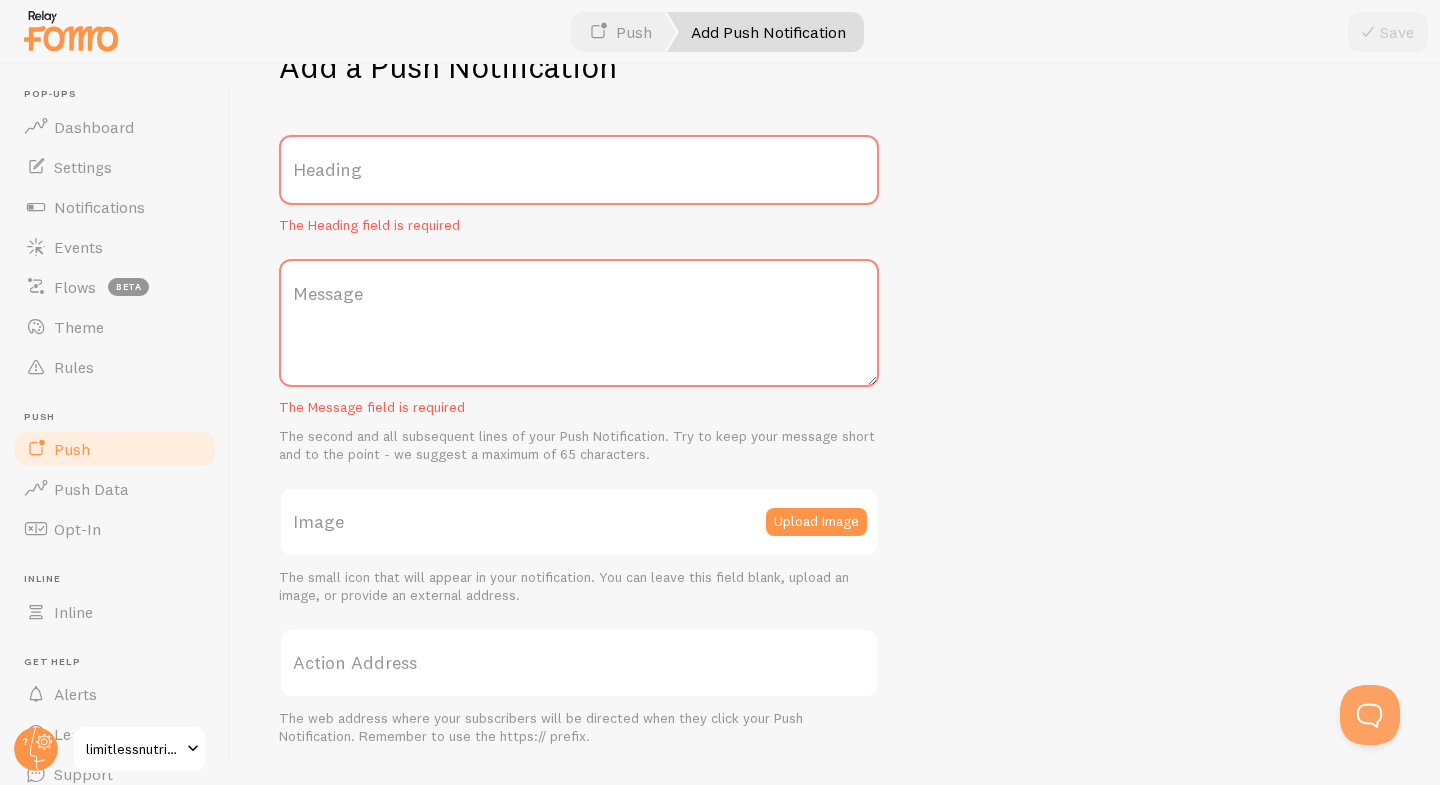 click on "Add a
Push Notification
Heading     The Heading field is required       Message   The Message field is required   The second and all subsequent lines of your Push Notification. Try to keep your message short and to the point - we suggest a maximum of 65 characters.       Image
Upload Image
The small icon that will appear in your notification. You can leave this field blank, upload an image, or provide an external address.       Action Address       The web address where your subscribers will be directed when they click your Push Notification. Remember to use the https:// prefix." at bounding box center (835, 424) 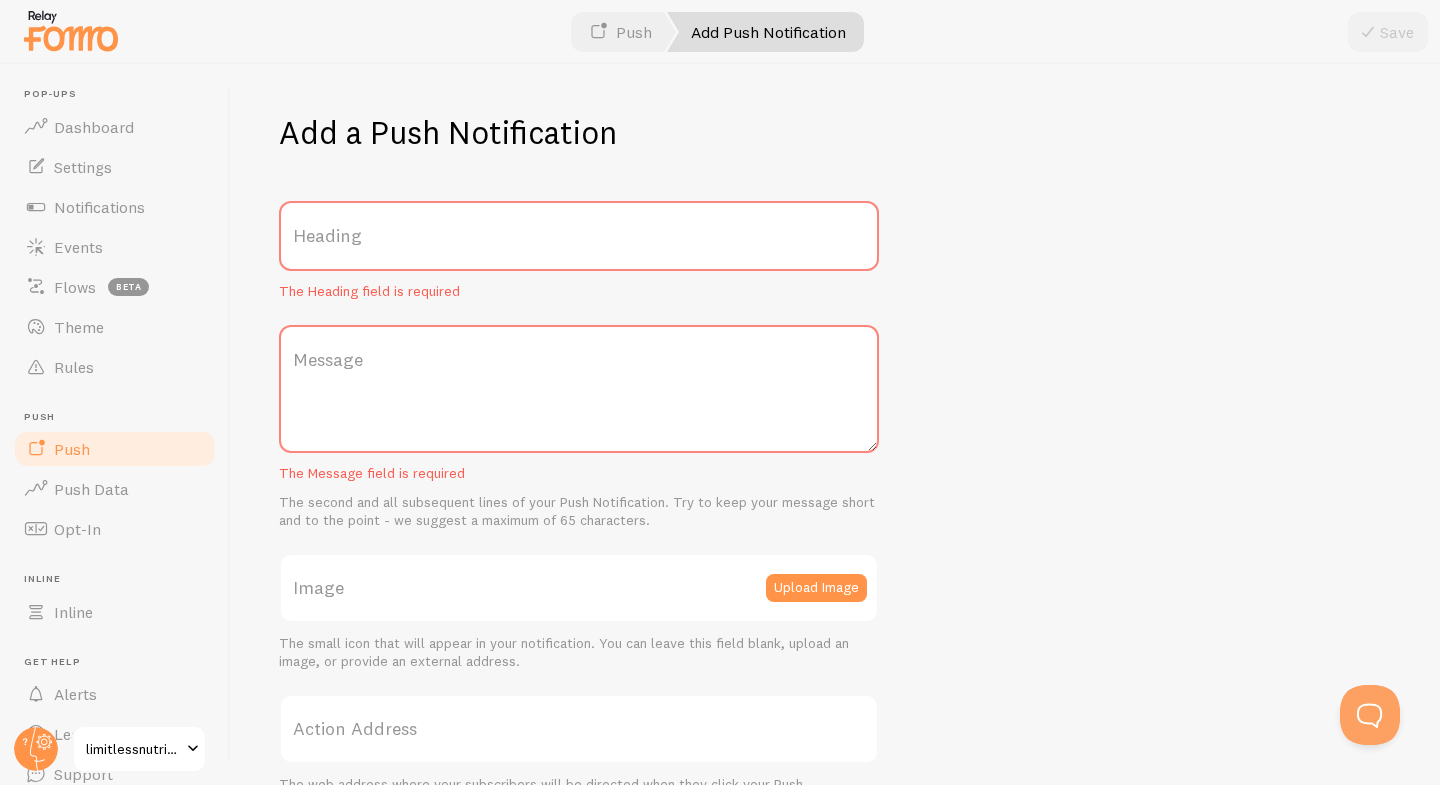 click on "Add a
Push Notification
Heading     The Heading field is required       Message   The Message field is required   The second and all subsequent lines of your Push Notification. Try to keep your message short and to the point - we suggest a maximum of 65 characters.       Image
Upload Image
The small icon that will appear in your notification. You can leave this field blank, upload an image, or provide an external address.       Action Address       The web address where your subscribers will be directed when they click your Push Notification. Remember to use the https:// prefix." at bounding box center (835, 424) 